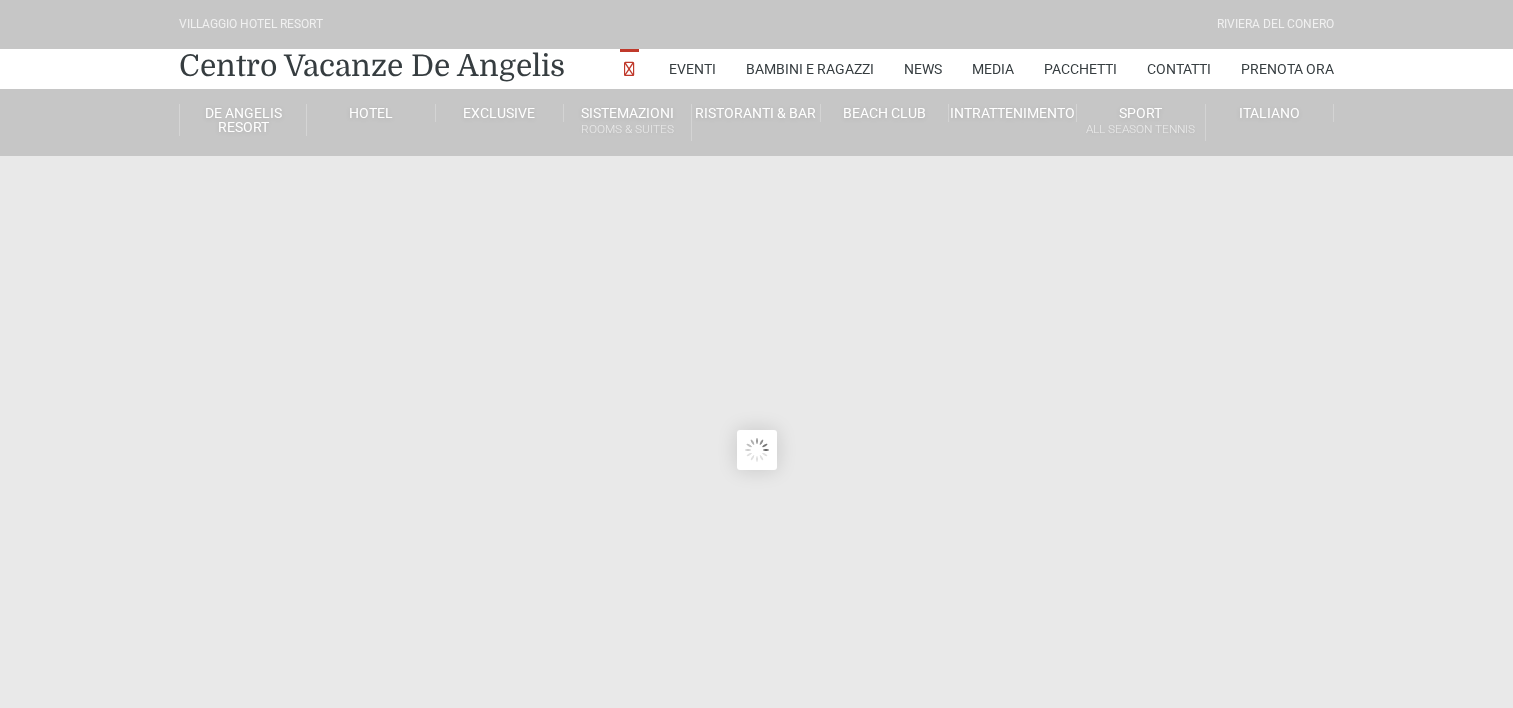 scroll, scrollTop: 0, scrollLeft: 0, axis: both 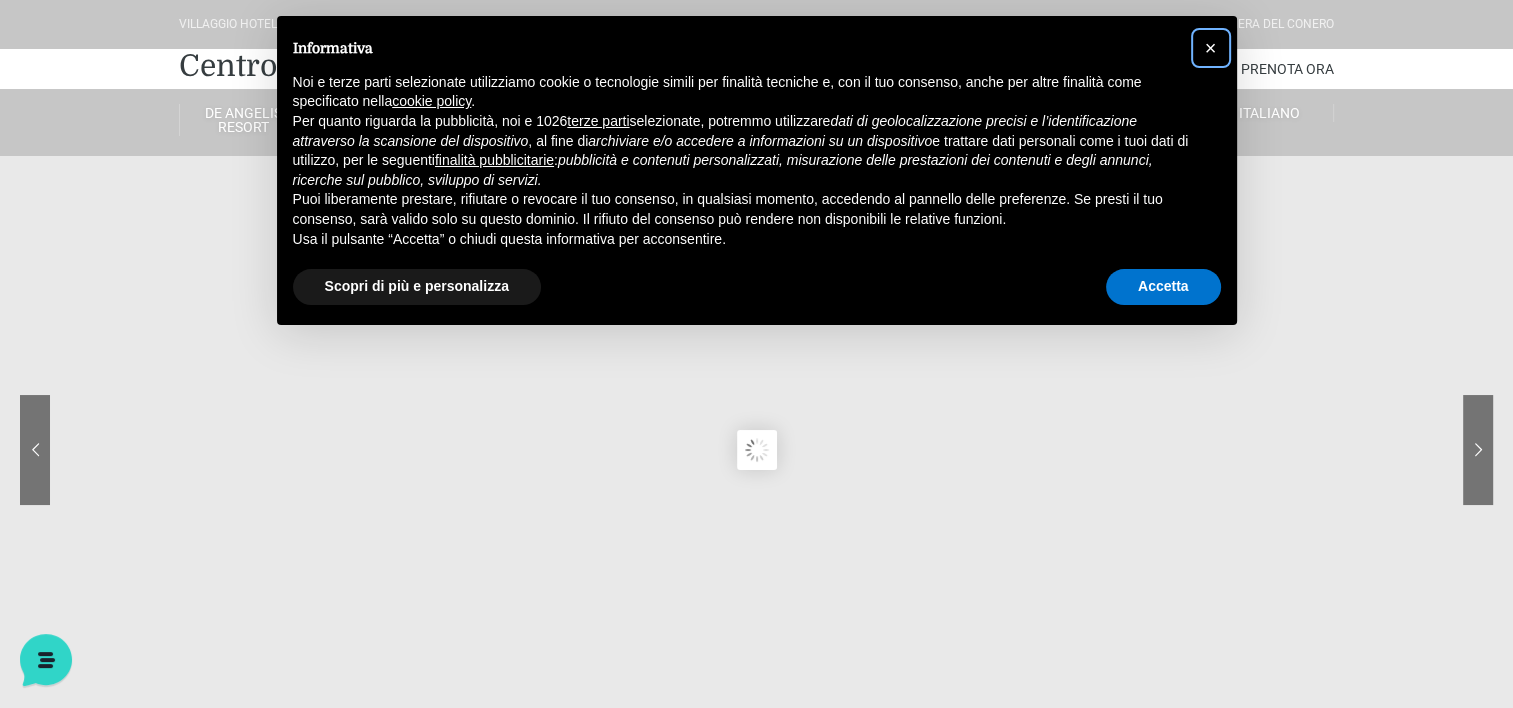 click on "×" at bounding box center [1211, 48] 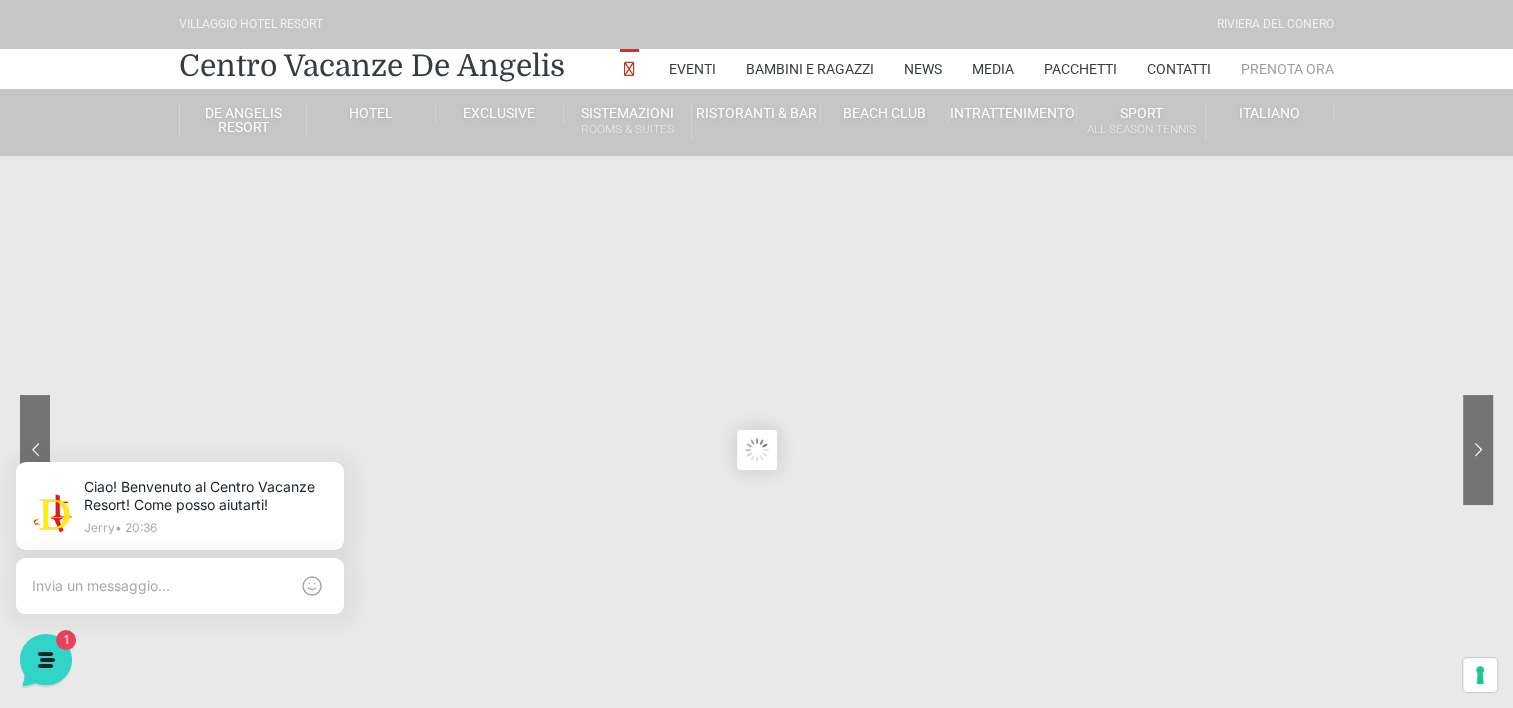 click on "Prenota Ora" at bounding box center (1287, 69) 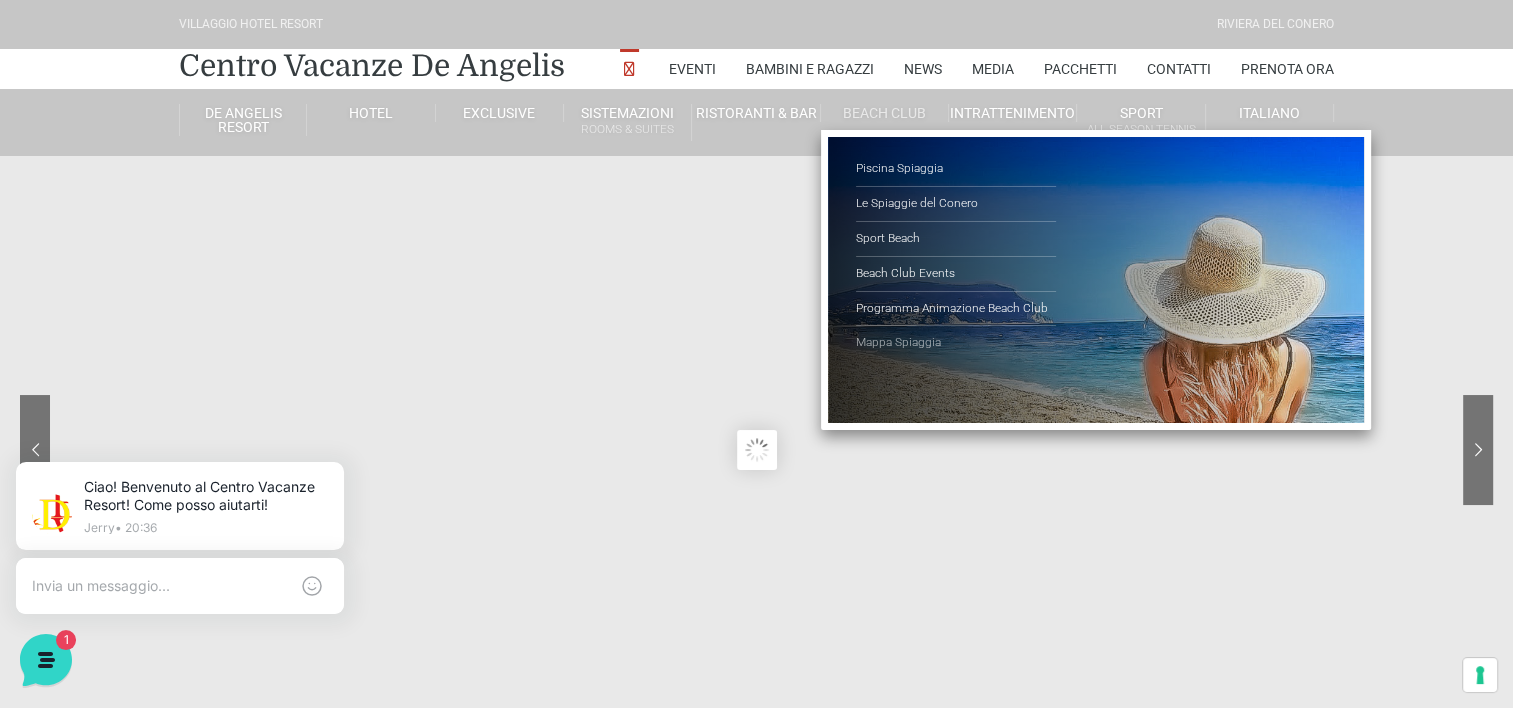 click on "Mappa Spiaggia" at bounding box center [956, 343] 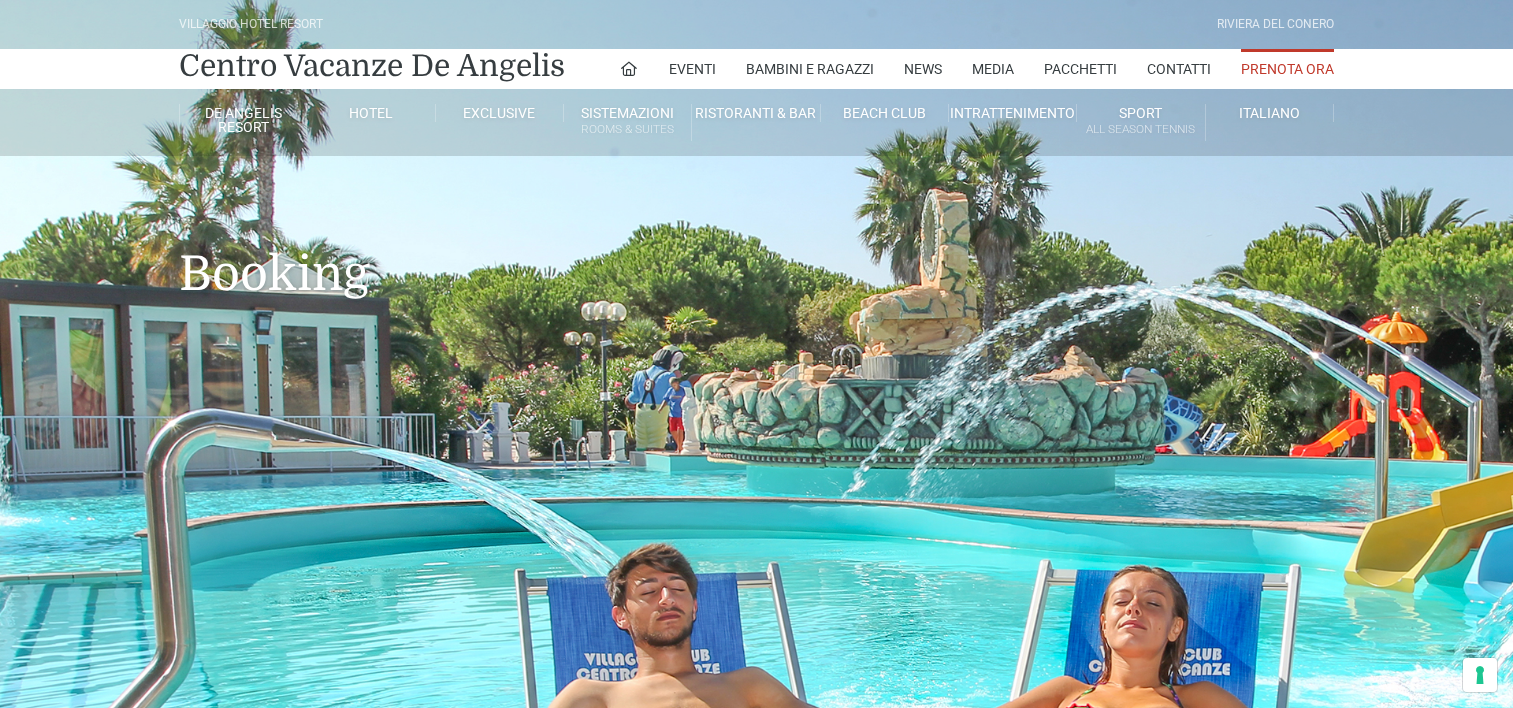 scroll, scrollTop: 0, scrollLeft: 0, axis: both 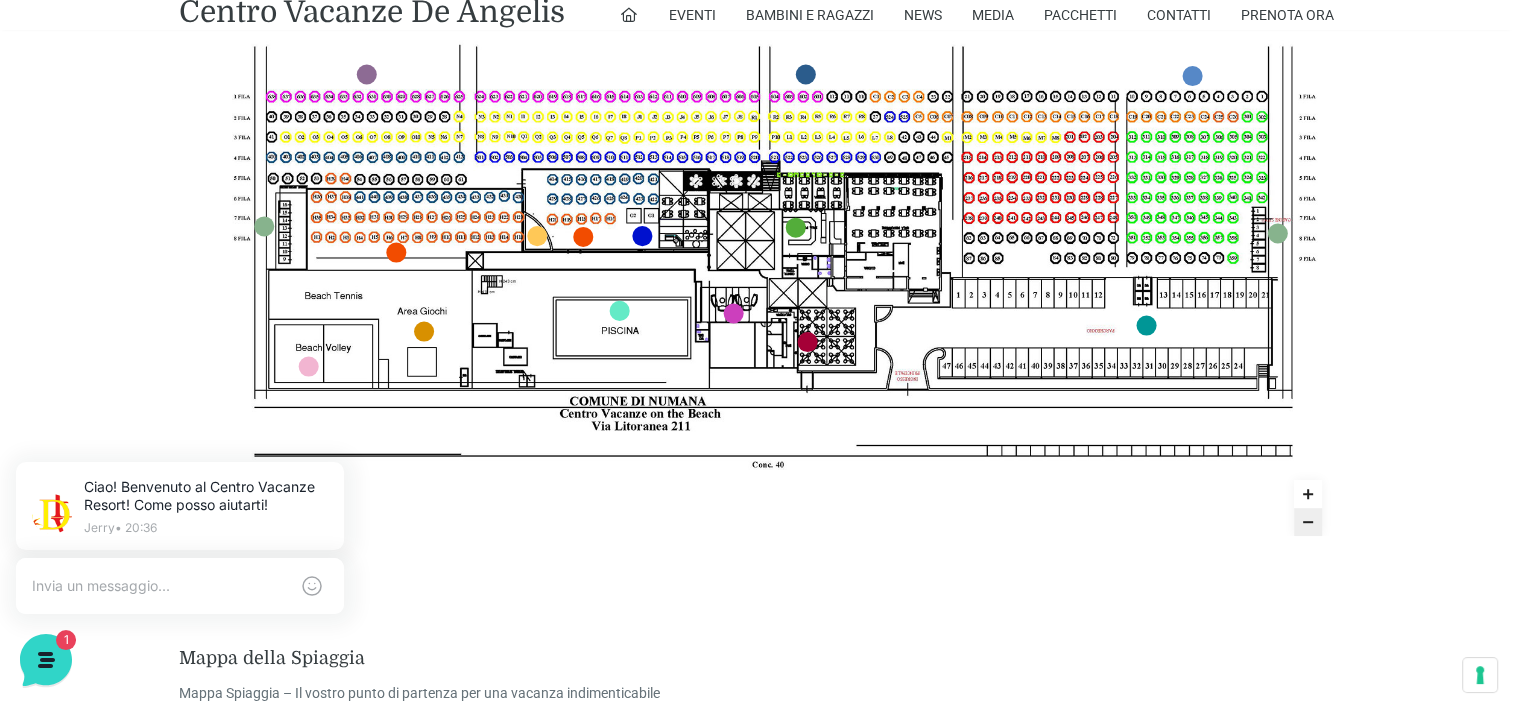 click at bounding box center [758, 211] 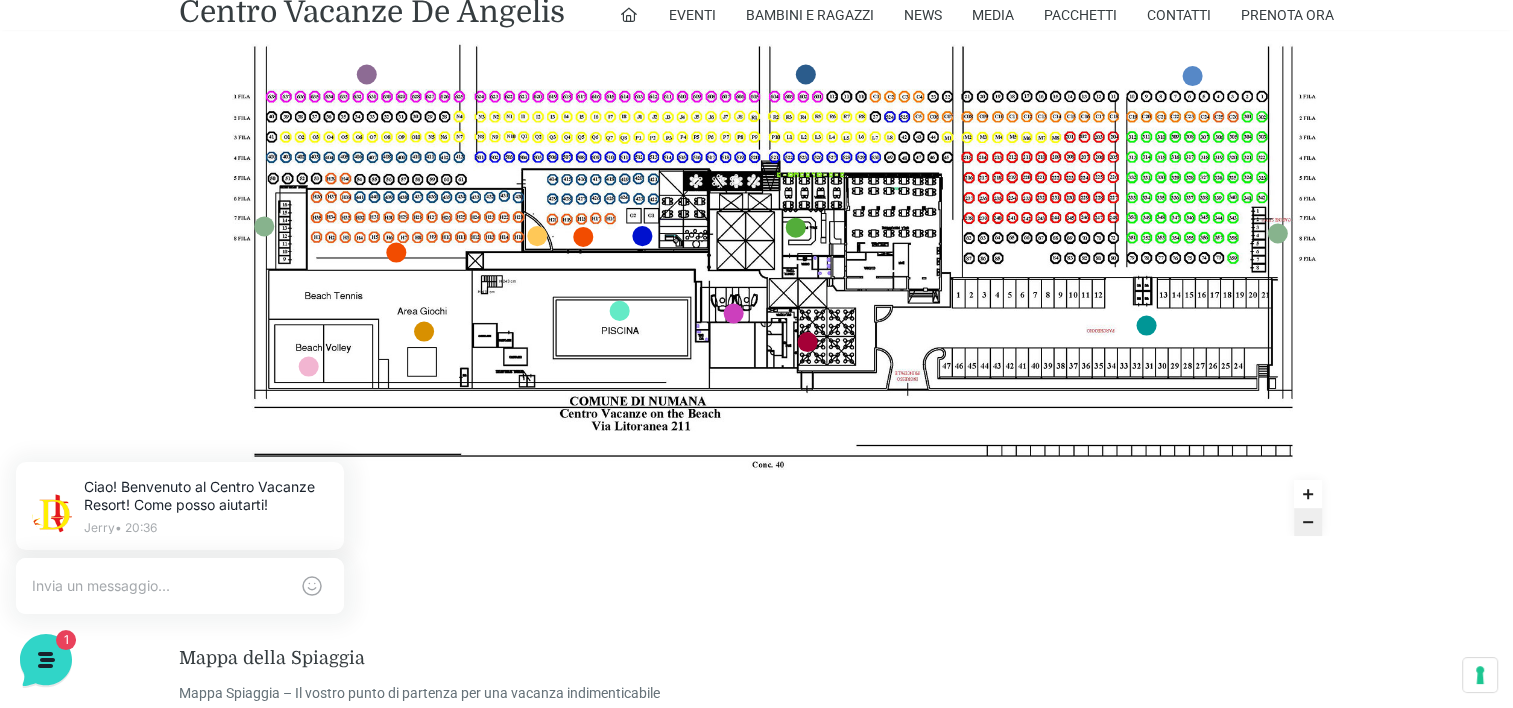 click at bounding box center (758, 211) 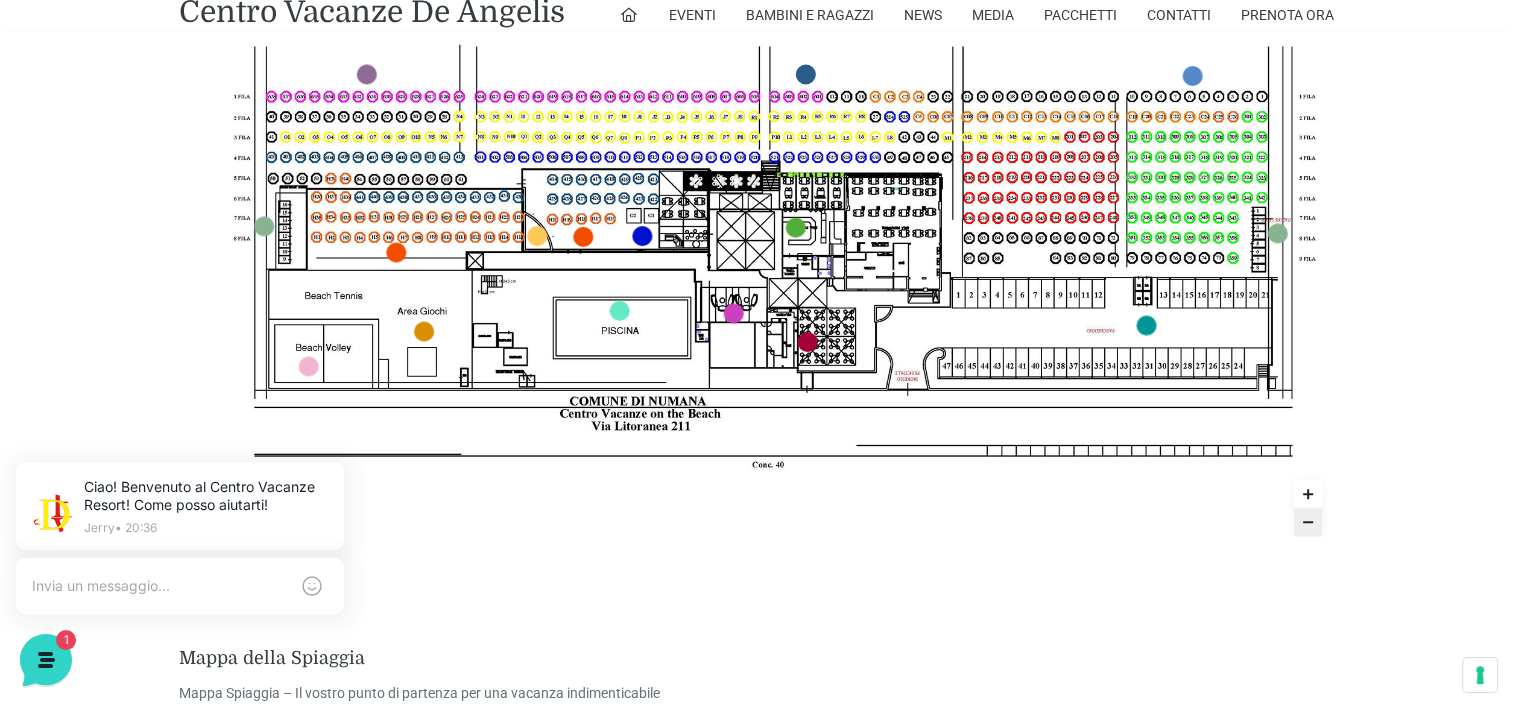 drag, startPoint x: 1036, startPoint y: 168, endPoint x: 1018, endPoint y: 261, distance: 94.72592 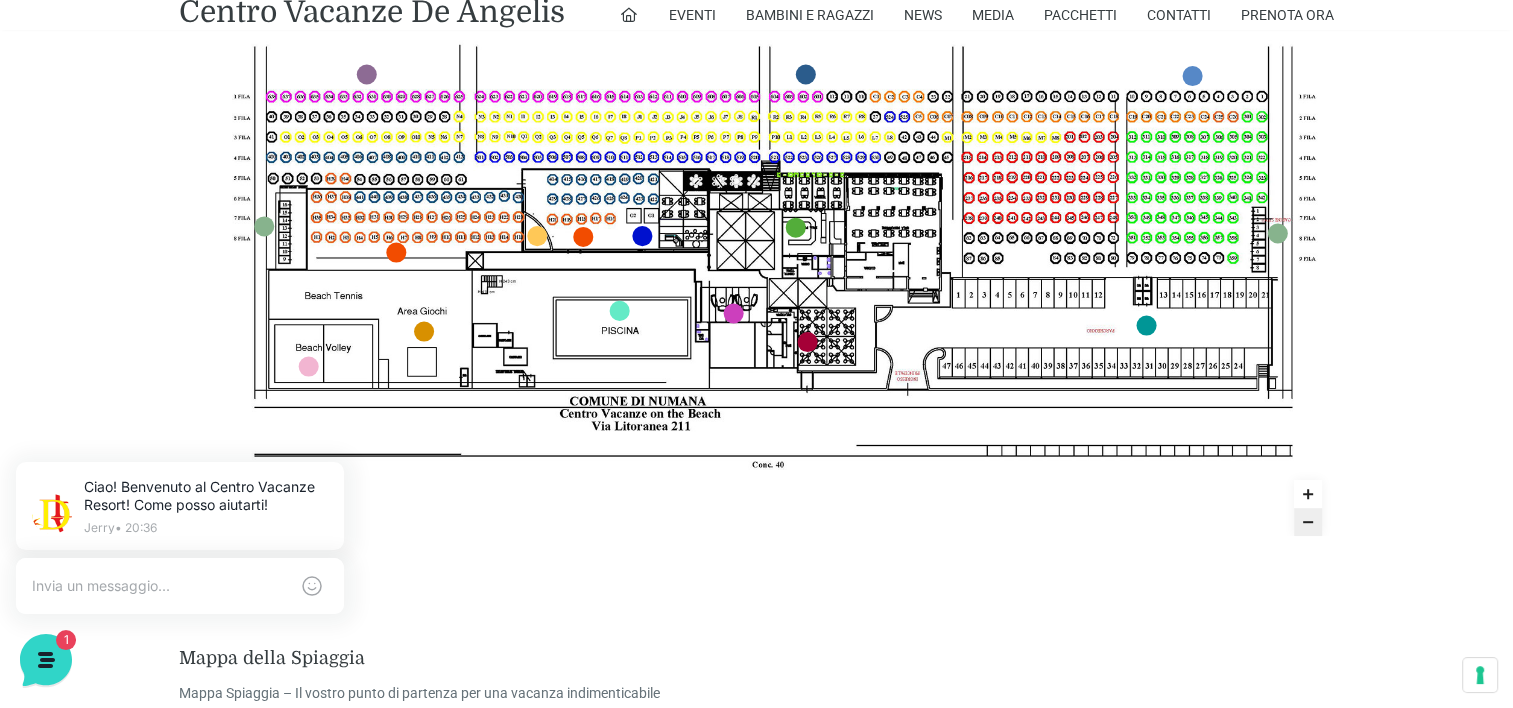 click at bounding box center [758, 211] 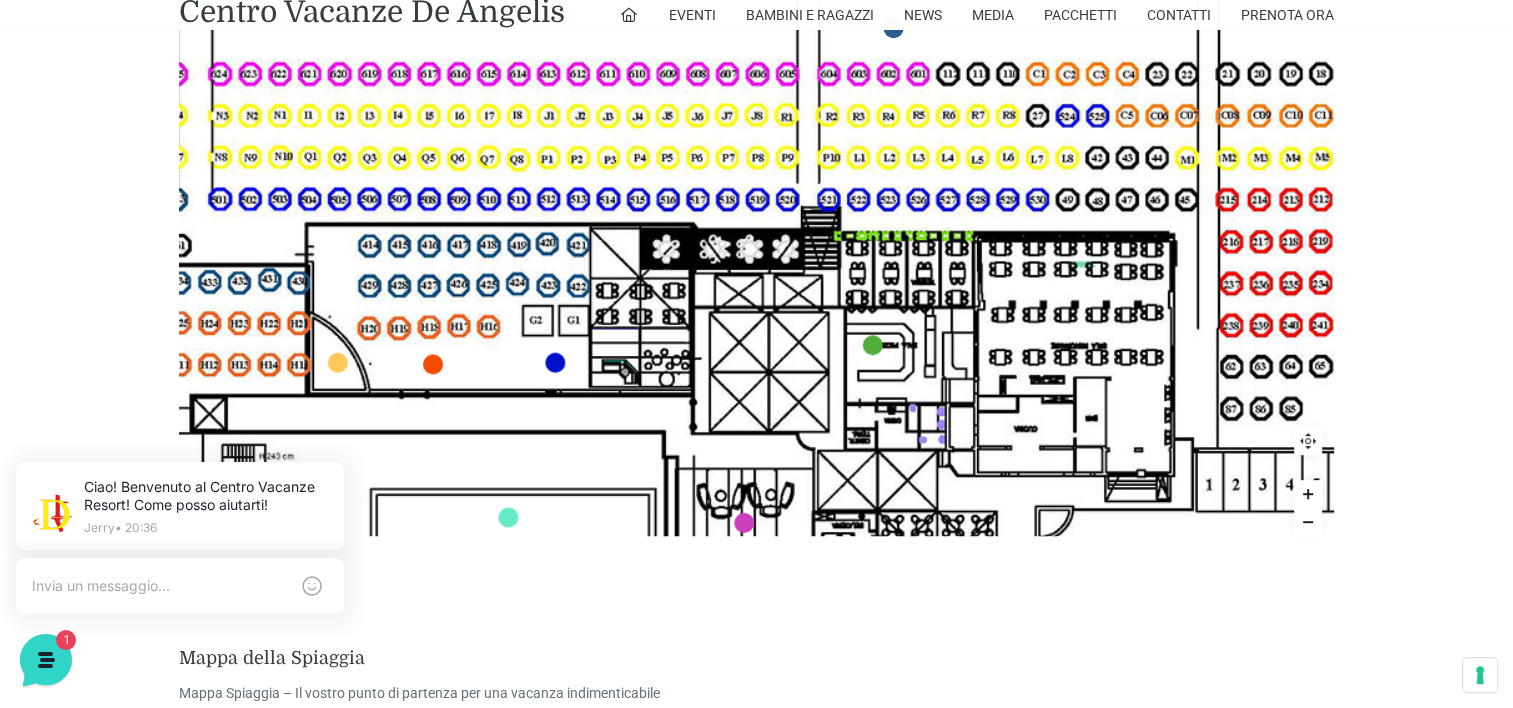 drag, startPoint x: 1002, startPoint y: 164, endPoint x: 1415, endPoint y: 225, distance: 417.48053 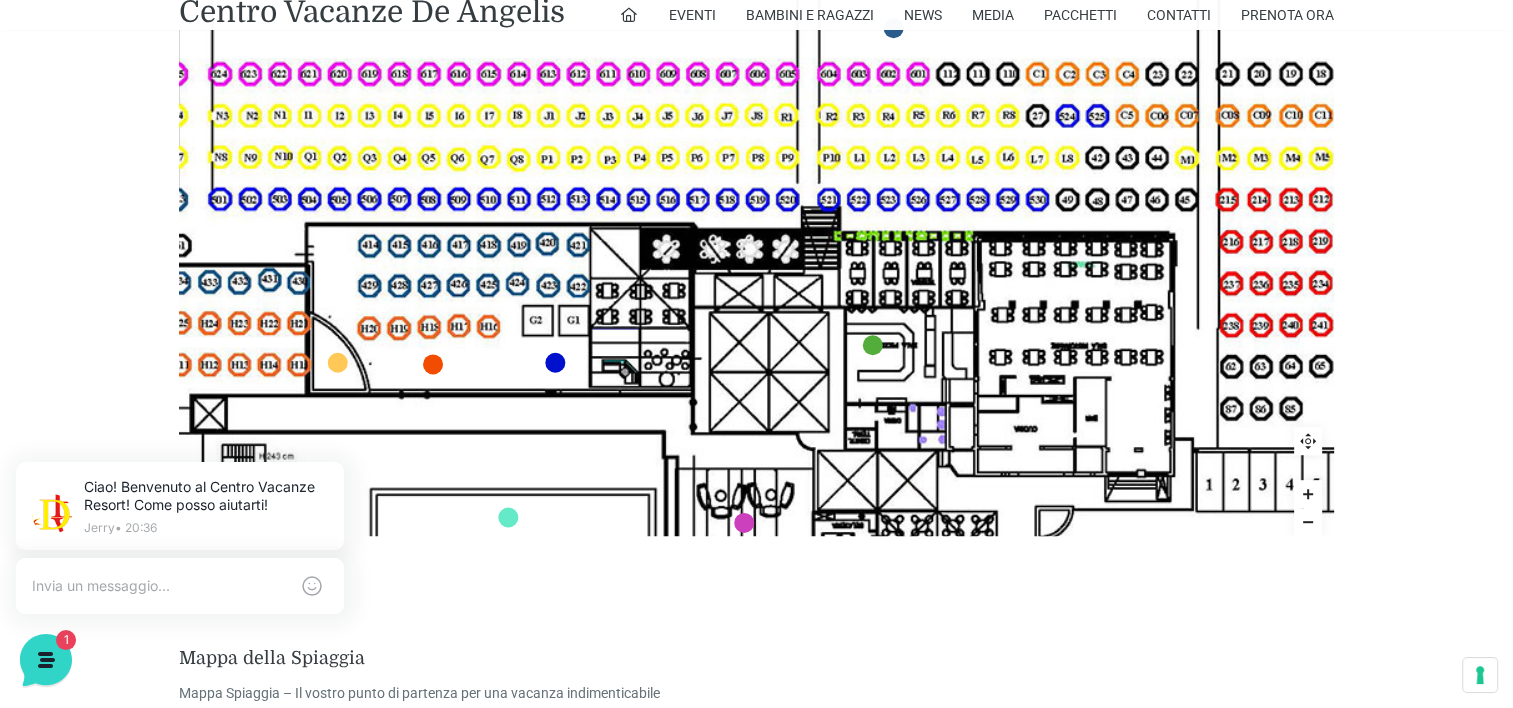 click on "Cabine Sud Reset zoom More
Mappa della Spiaggia
Mappa Spiaggia – Il vostro punto di partenza per una vacanza indimenticabile
Benvenuti nella sezione dedicata alla  mappa spiaggia  del  Villaggio Centro Vacanze De Angelis , un vero paradiso sul mare pensato per offrire  massimo comfort  e relax a tutta la famiglia. Grazie a  la mappa , potrete individuare facilmente tutti i punti di interesse che rendono  la spiaggia  del villaggio unica: aree attrezzate con ombrelloni e lettini, spazi gioco per i più piccoli, zone ristoro, servizi igienici e docce sempre disponibili.
All’interno del  Centro Vacanze De Angelis , troverete anche l’esclusivo  Beach Club , dove potrete concedervi momenti di puro svago tra mare, divertimento e attività sportive. Che scegliate di rilassarvi sotto il sole o di dedicarvi a nuove avventure,  il villaggio
La  mappa spiaggia vacanza indimenticabile Centro Vacanze Beach Club" at bounding box center [756, 407] 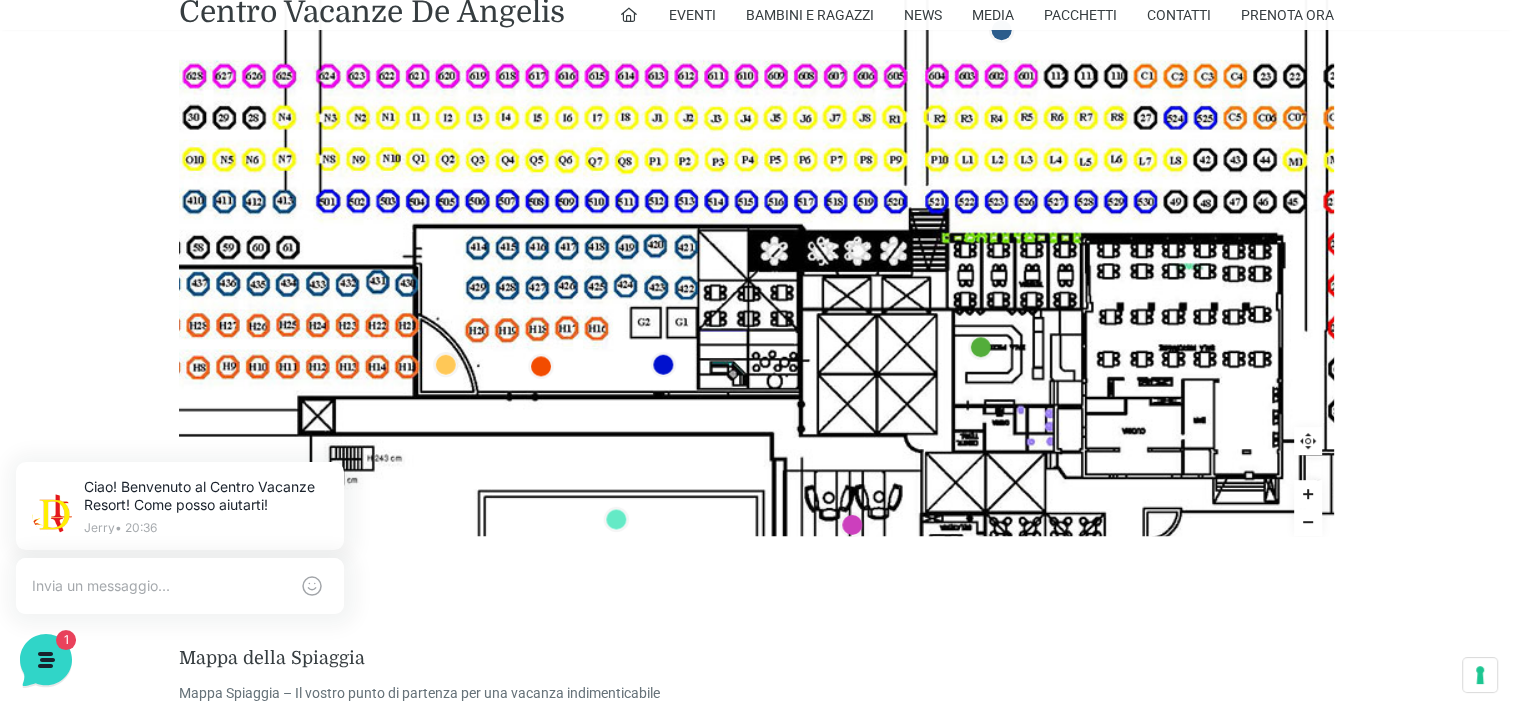 drag, startPoint x: 636, startPoint y: 216, endPoint x: 744, endPoint y: 217, distance: 108.00463 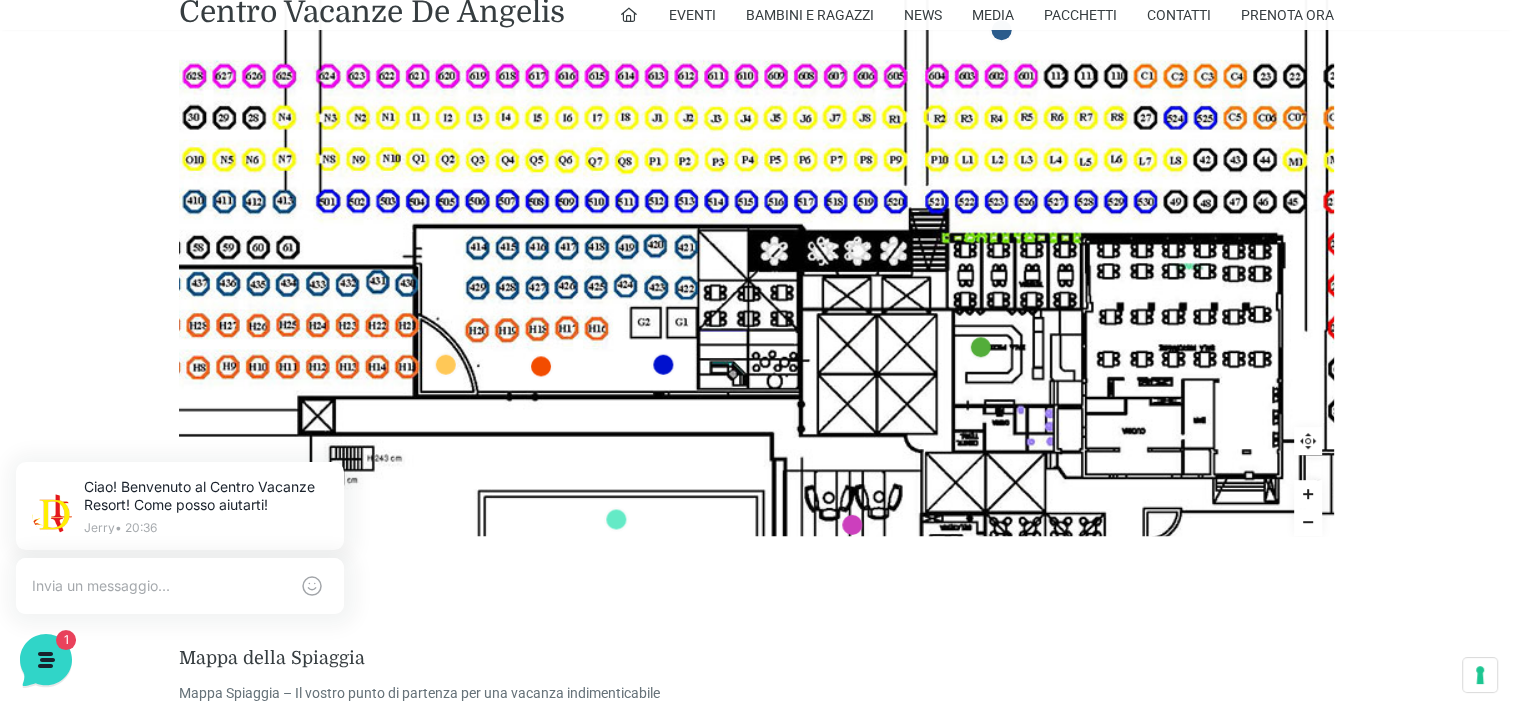 click at bounding box center (902, 314) 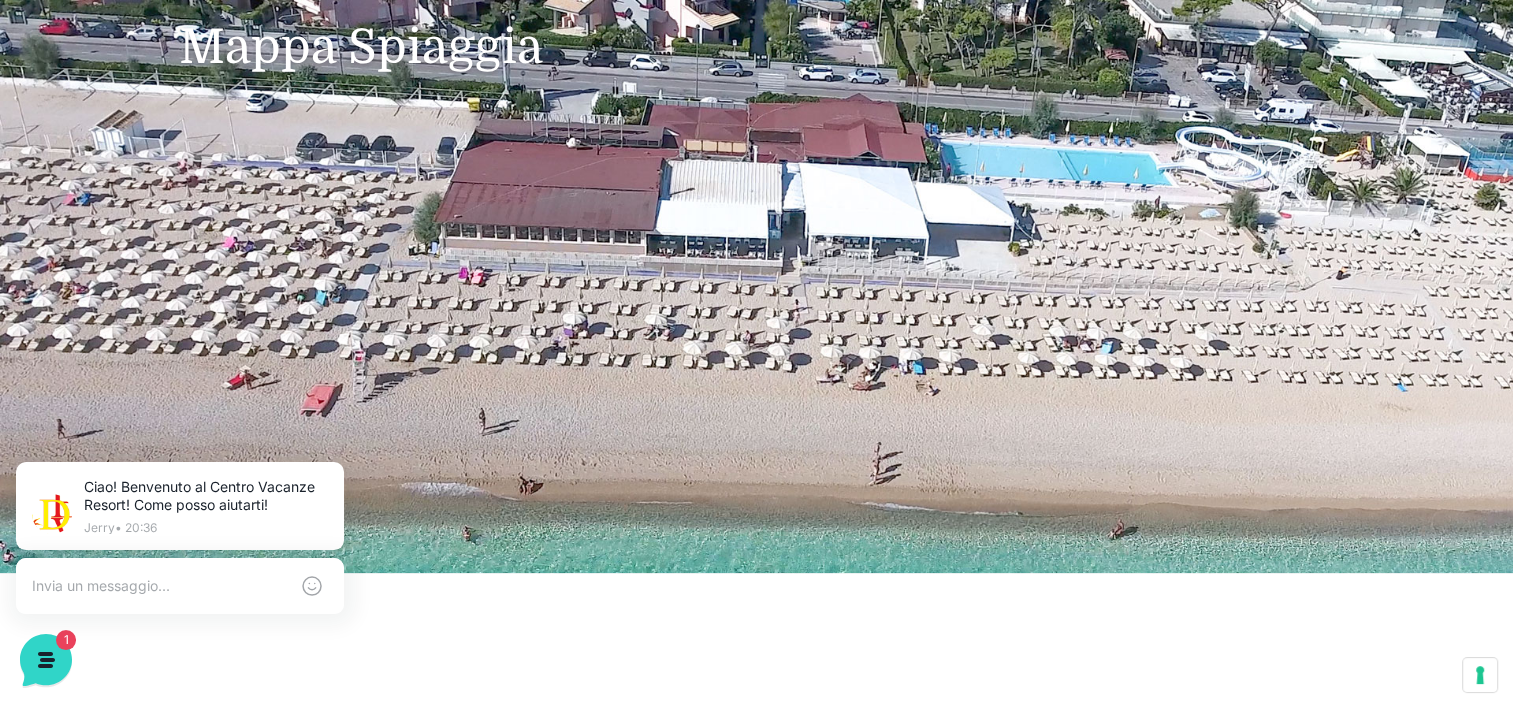 scroll, scrollTop: 0, scrollLeft: 0, axis: both 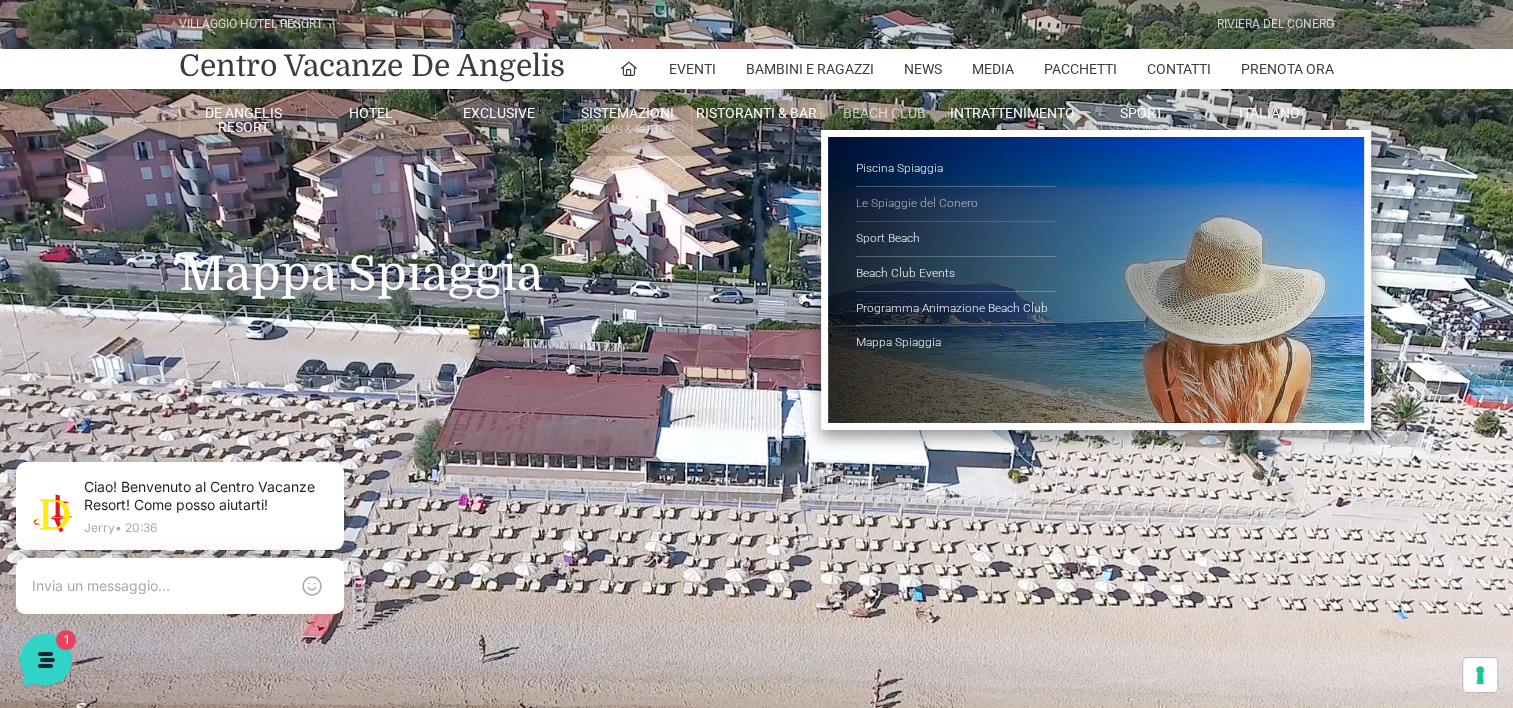 click on "Le Spiaggie del Conero" at bounding box center [956, 204] 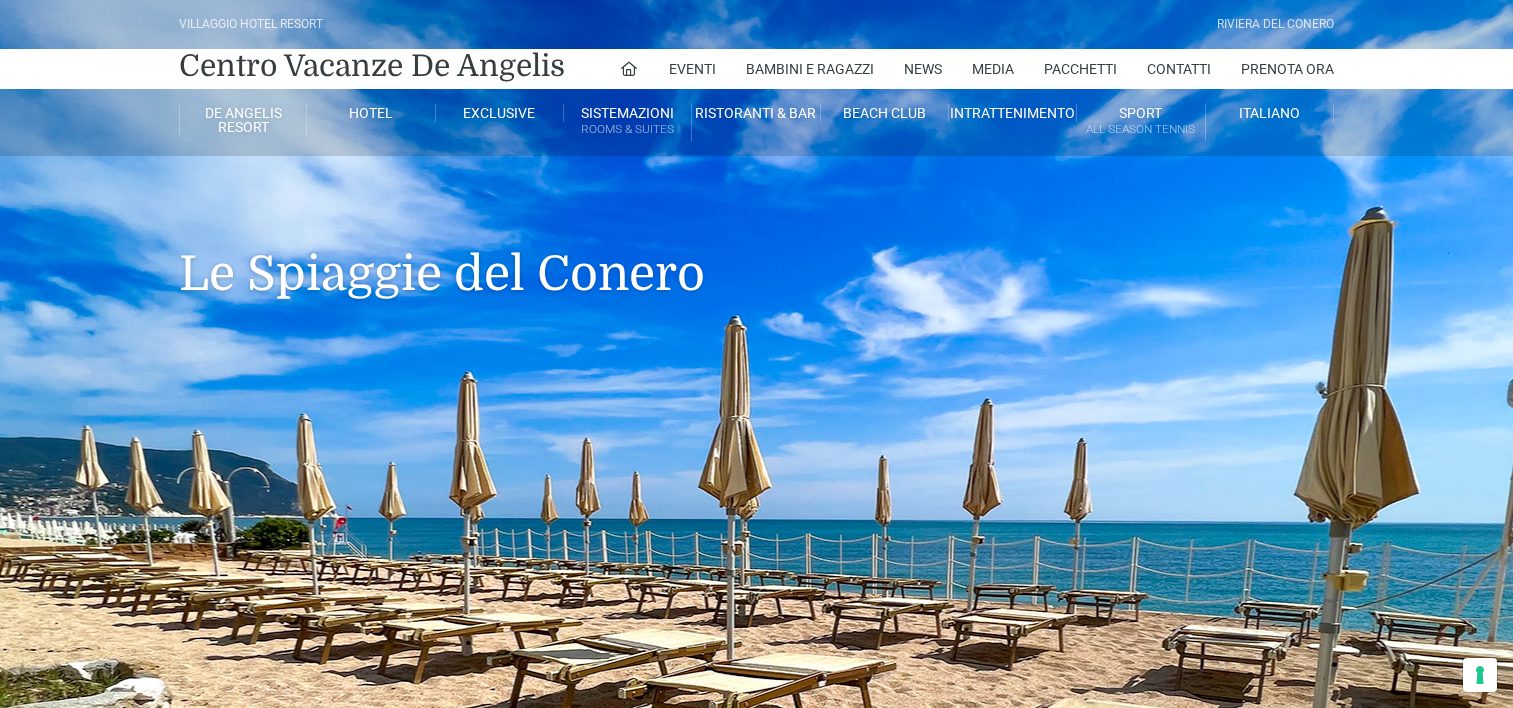 scroll, scrollTop: 0, scrollLeft: 0, axis: both 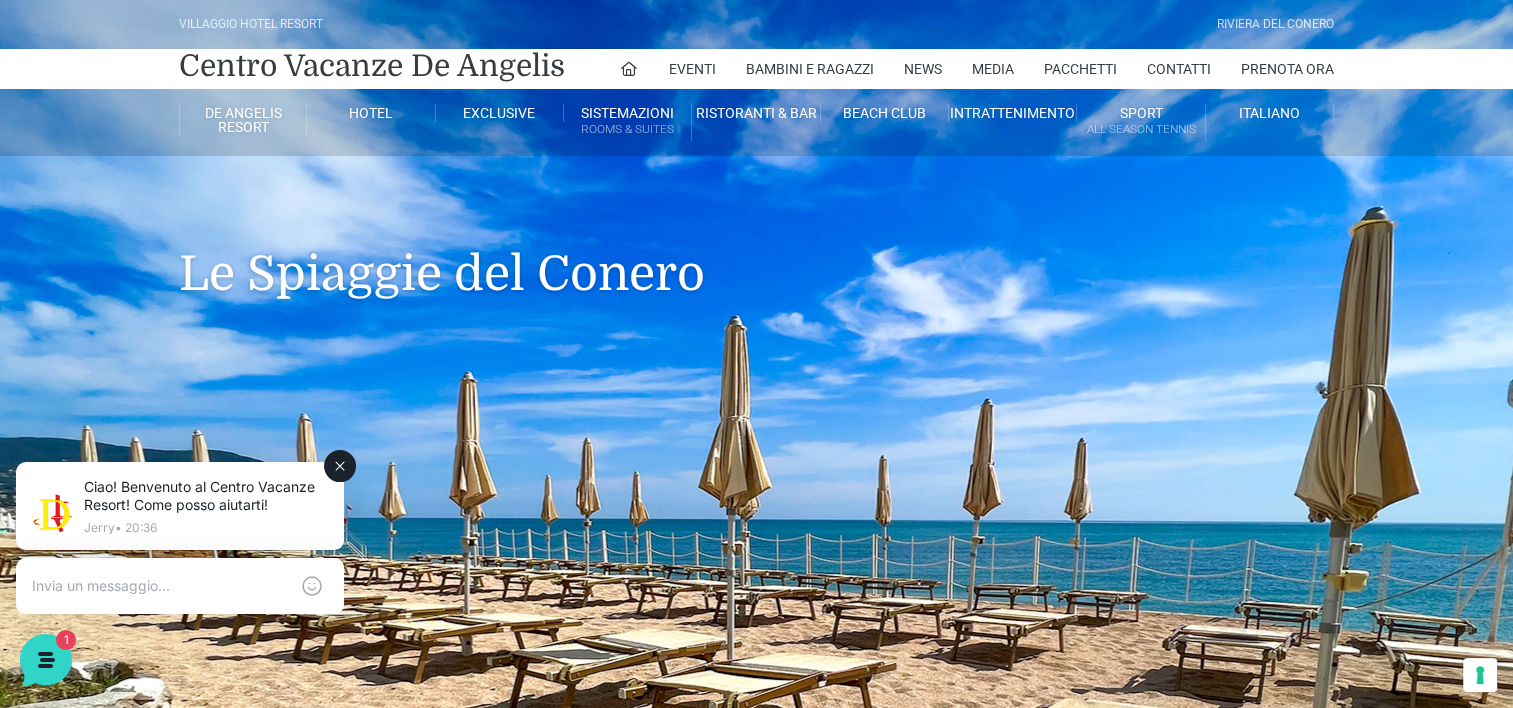 click 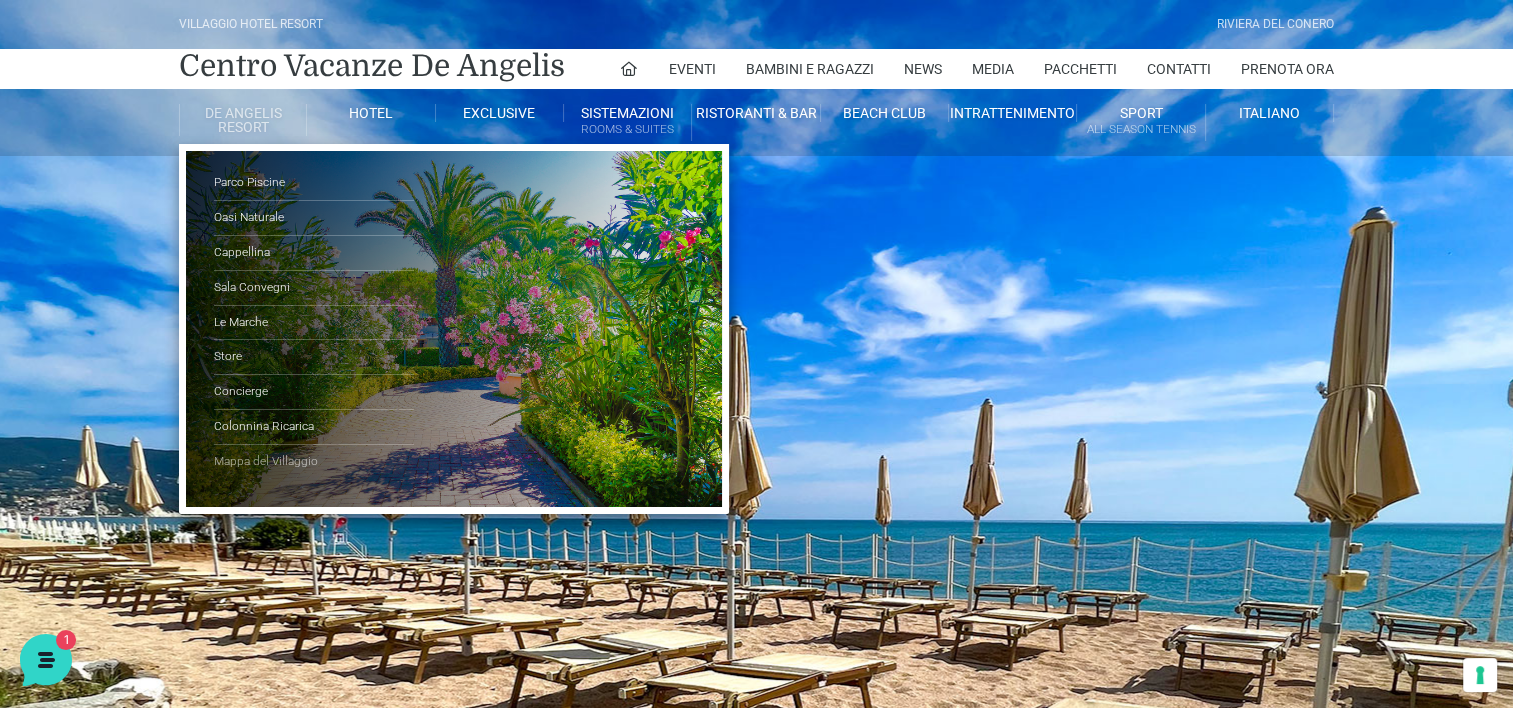 click on "Mappa del Villaggio" at bounding box center [314, 462] 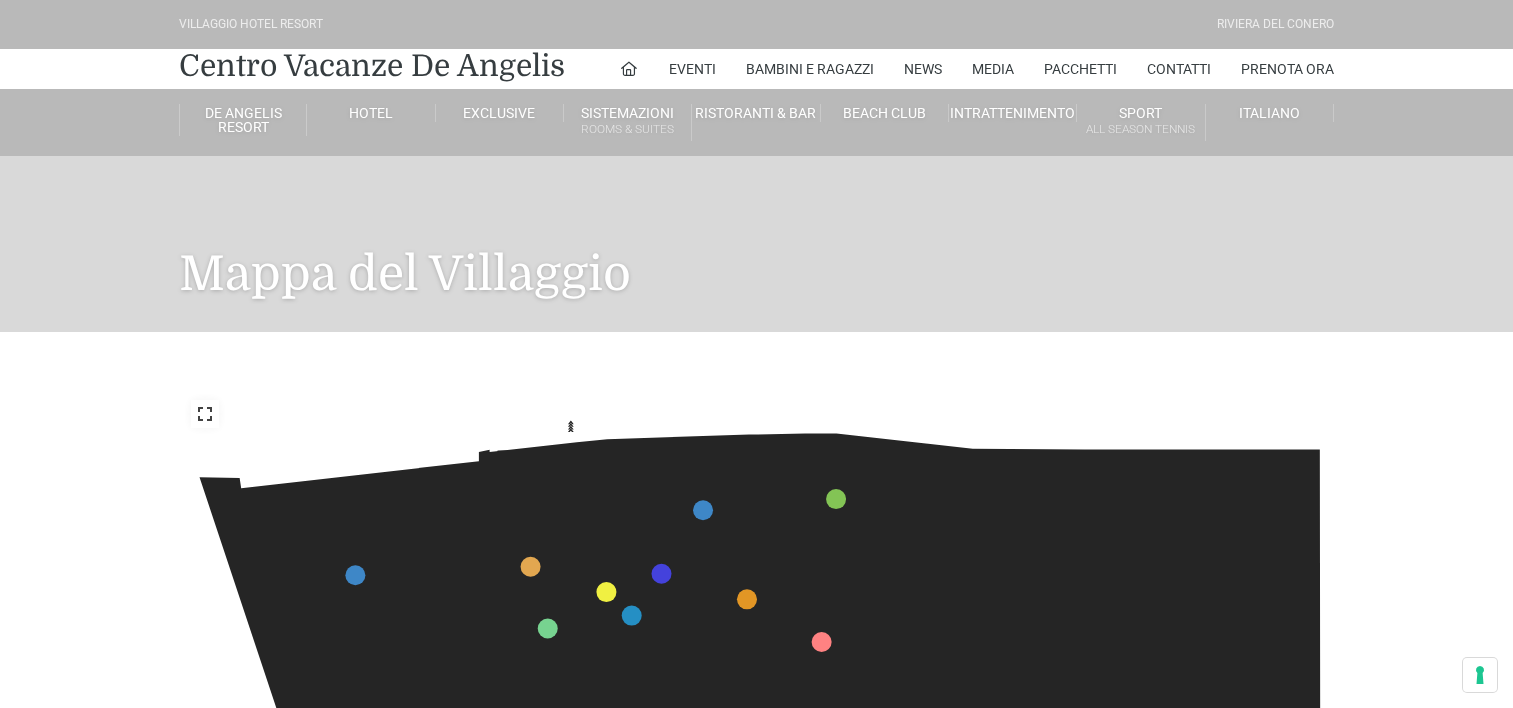 scroll, scrollTop: 0, scrollLeft: 0, axis: both 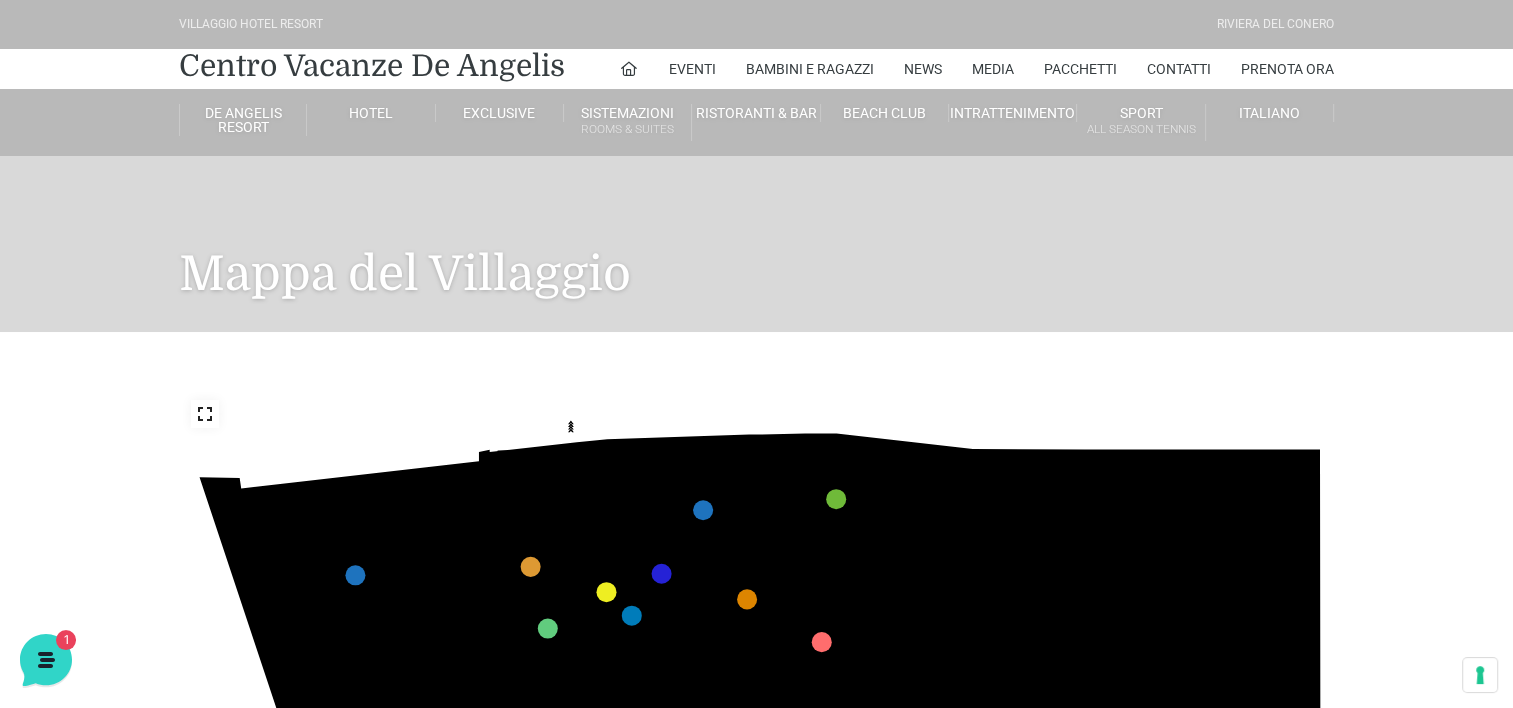 drag, startPoint x: 662, startPoint y: 540, endPoint x: 659, endPoint y: 519, distance: 21.213203 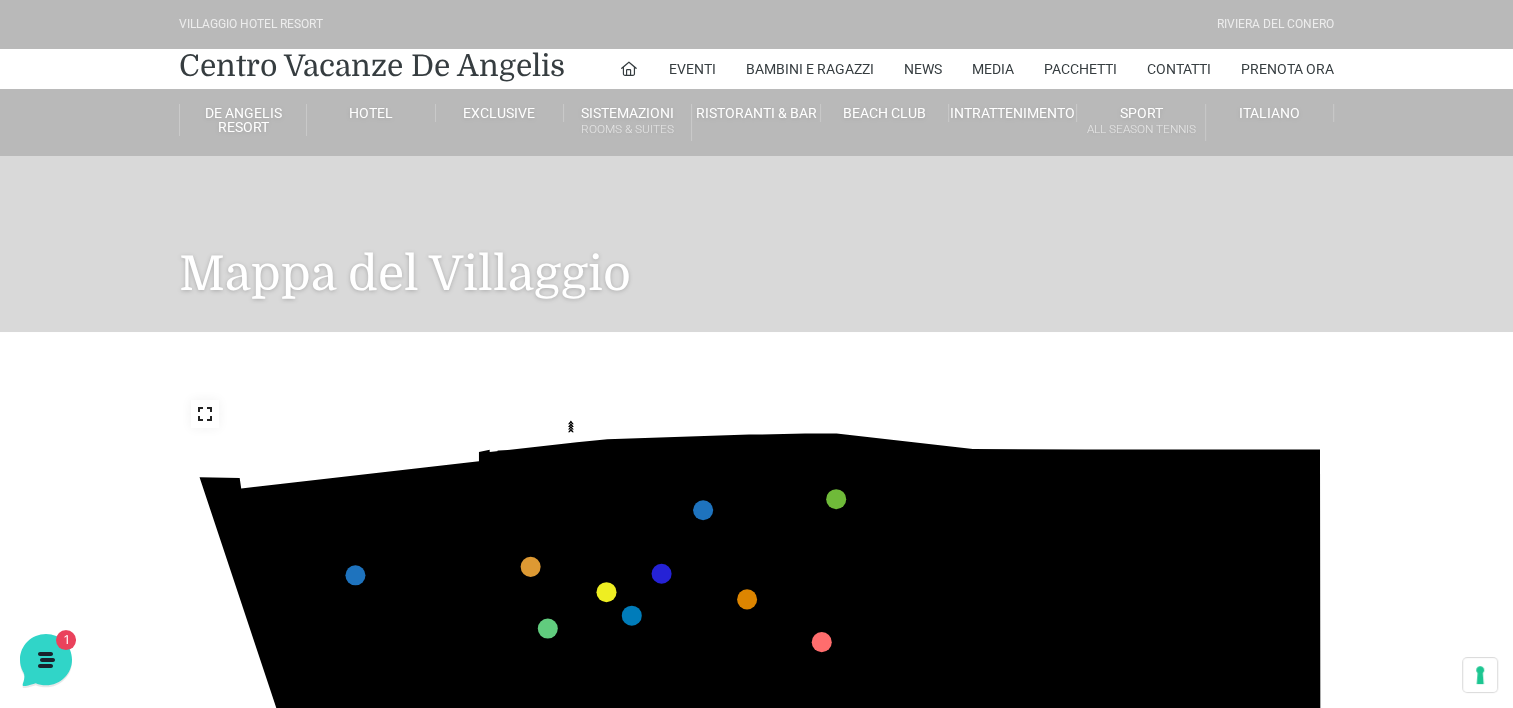 click on "436
435
437
434
441
430
440
431
439
432
438
433
424
423
425
422
429
418
428
419
427
420
426
421
412
411
413
410
417
406
416
407
415
408
414
409
609
400
608
401
325
405
611
404
610
403
607
402
210
201
209
202
220
211
206
205
207
204
208
203
232" 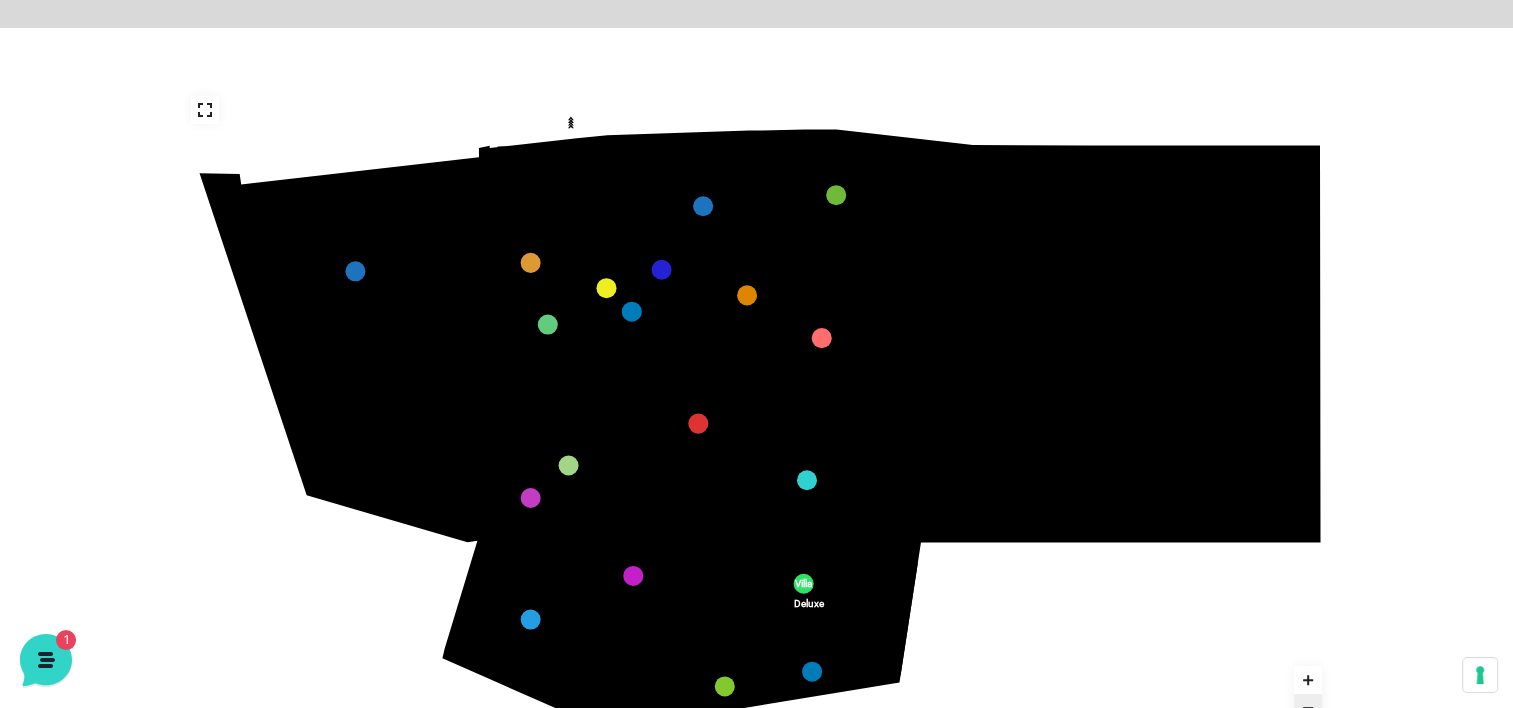 scroll, scrollTop: 307, scrollLeft: 0, axis: vertical 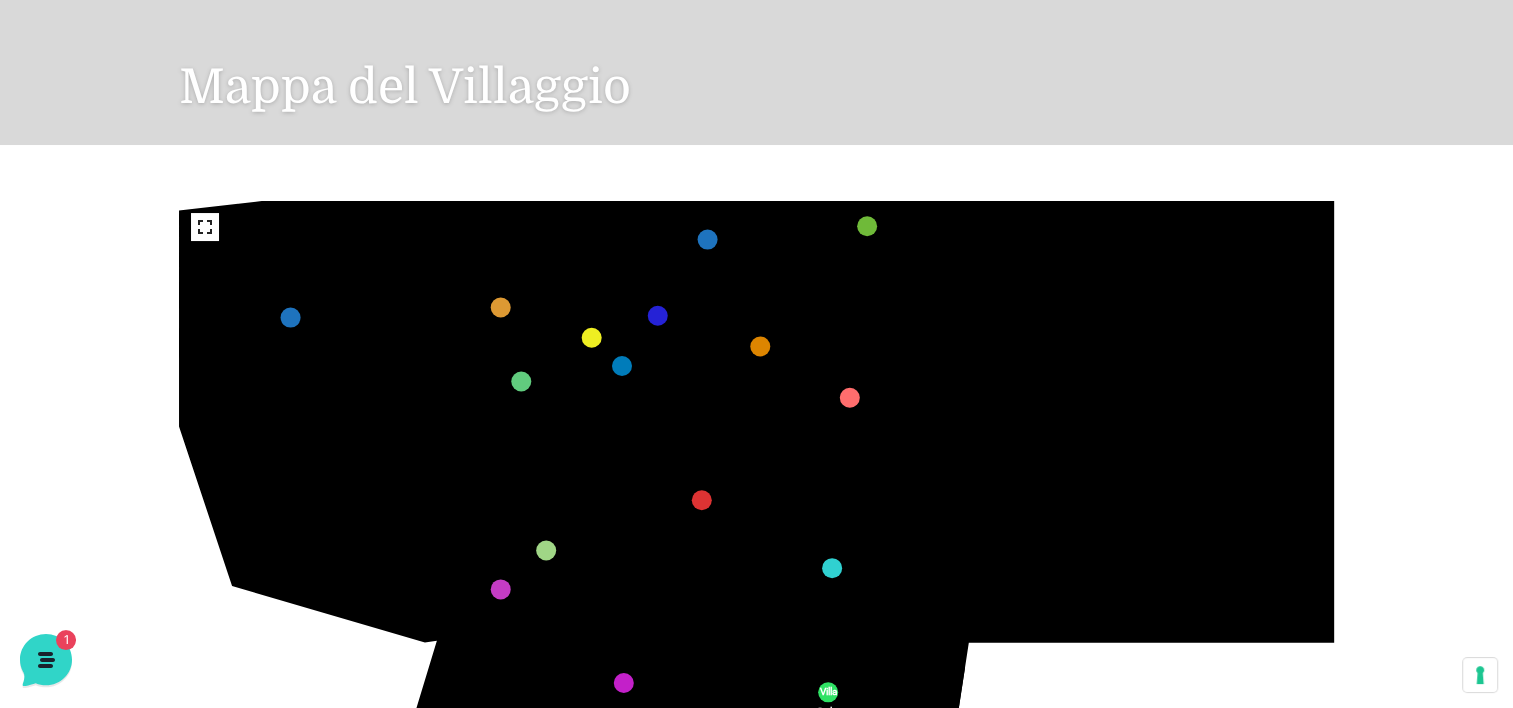 drag, startPoint x: 679, startPoint y: 621, endPoint x: 708, endPoint y: 525, distance: 100.28459 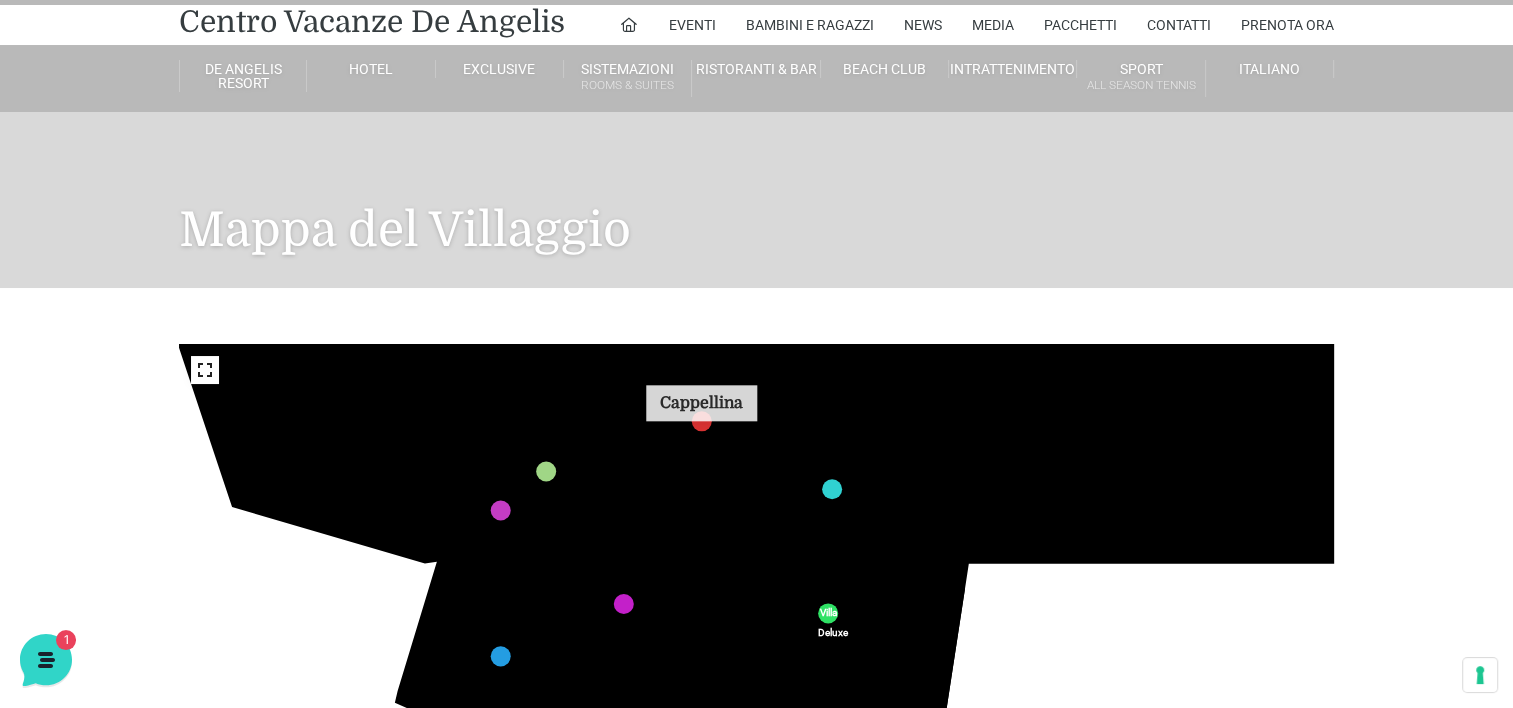 scroll, scrollTop: 0, scrollLeft: 0, axis: both 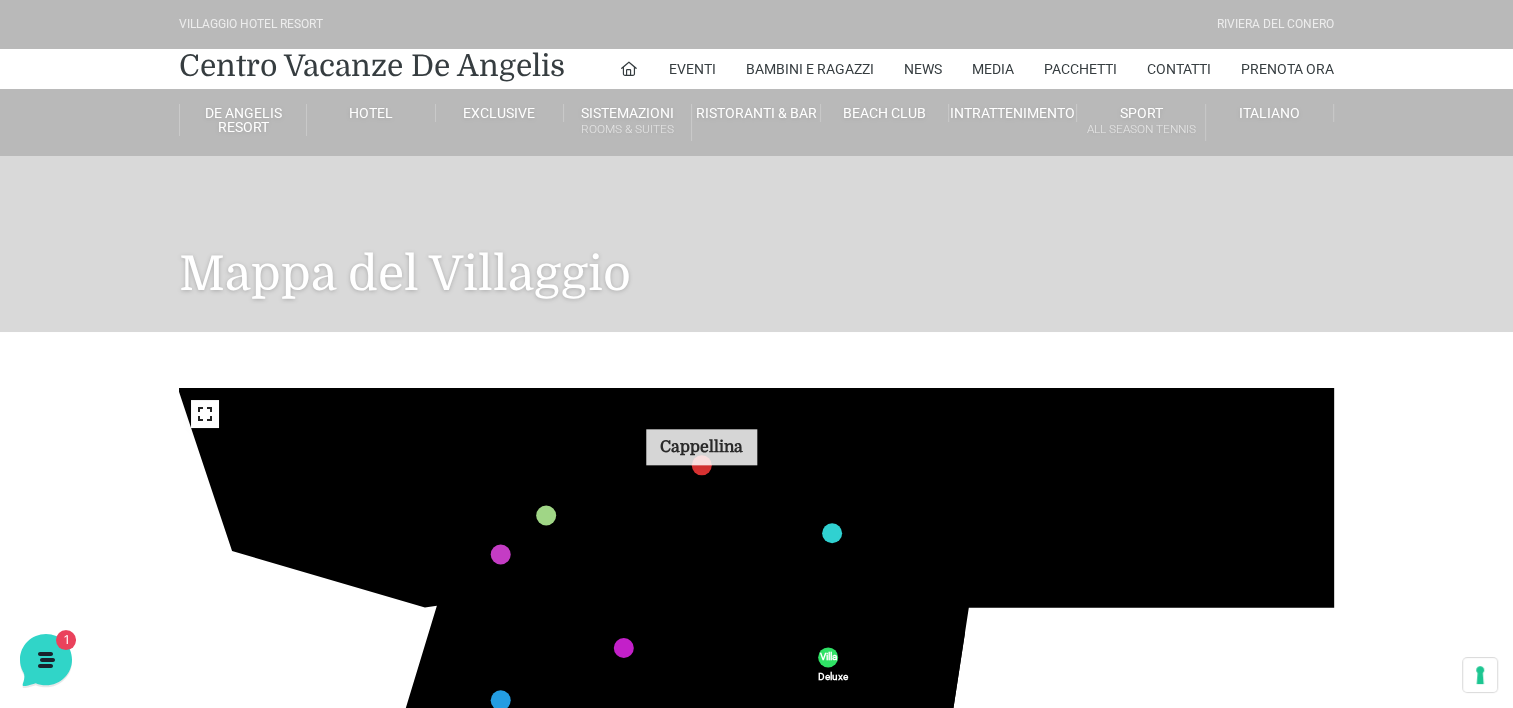 drag, startPoint x: 713, startPoint y: 527, endPoint x: 713, endPoint y: 364, distance: 163 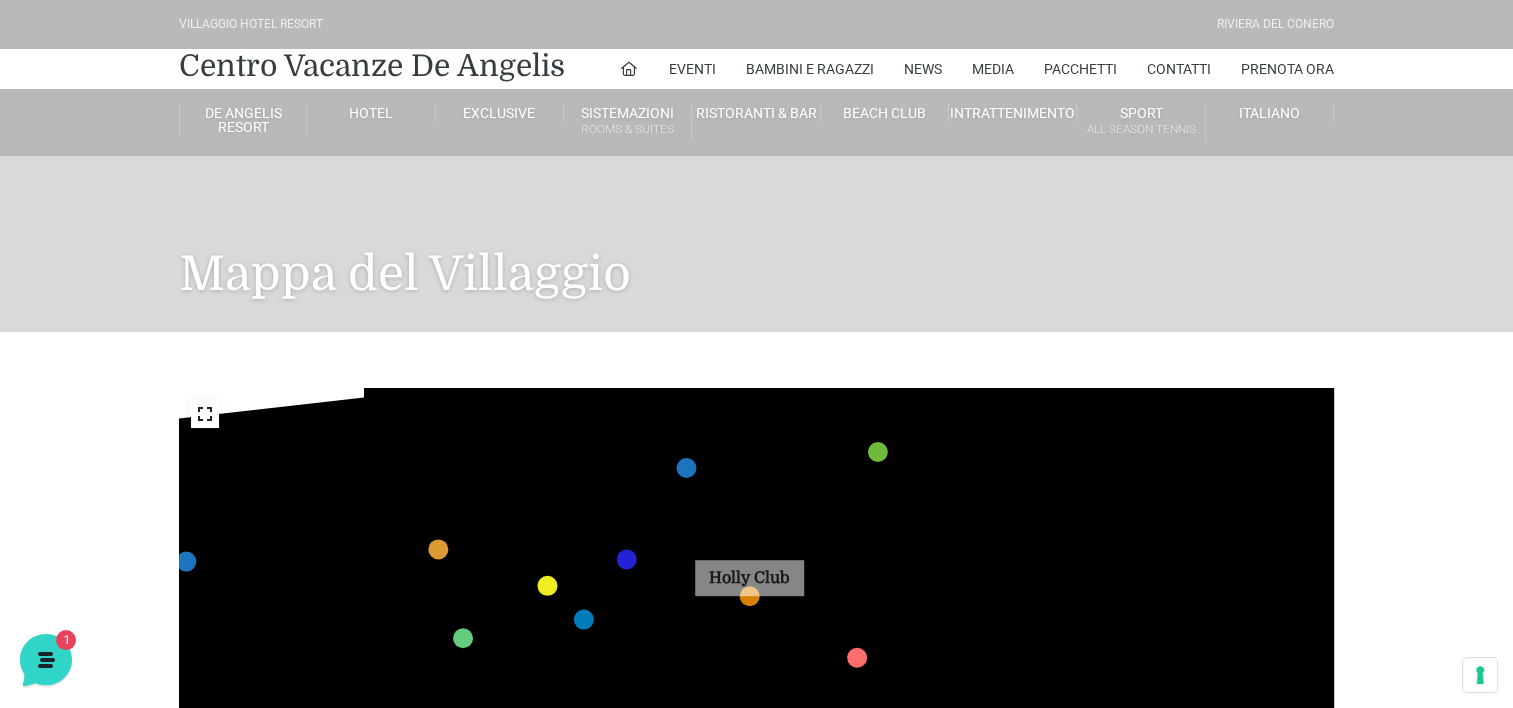 drag, startPoint x: 739, startPoint y: 592, endPoint x: 764, endPoint y: 472, distance: 122.57651 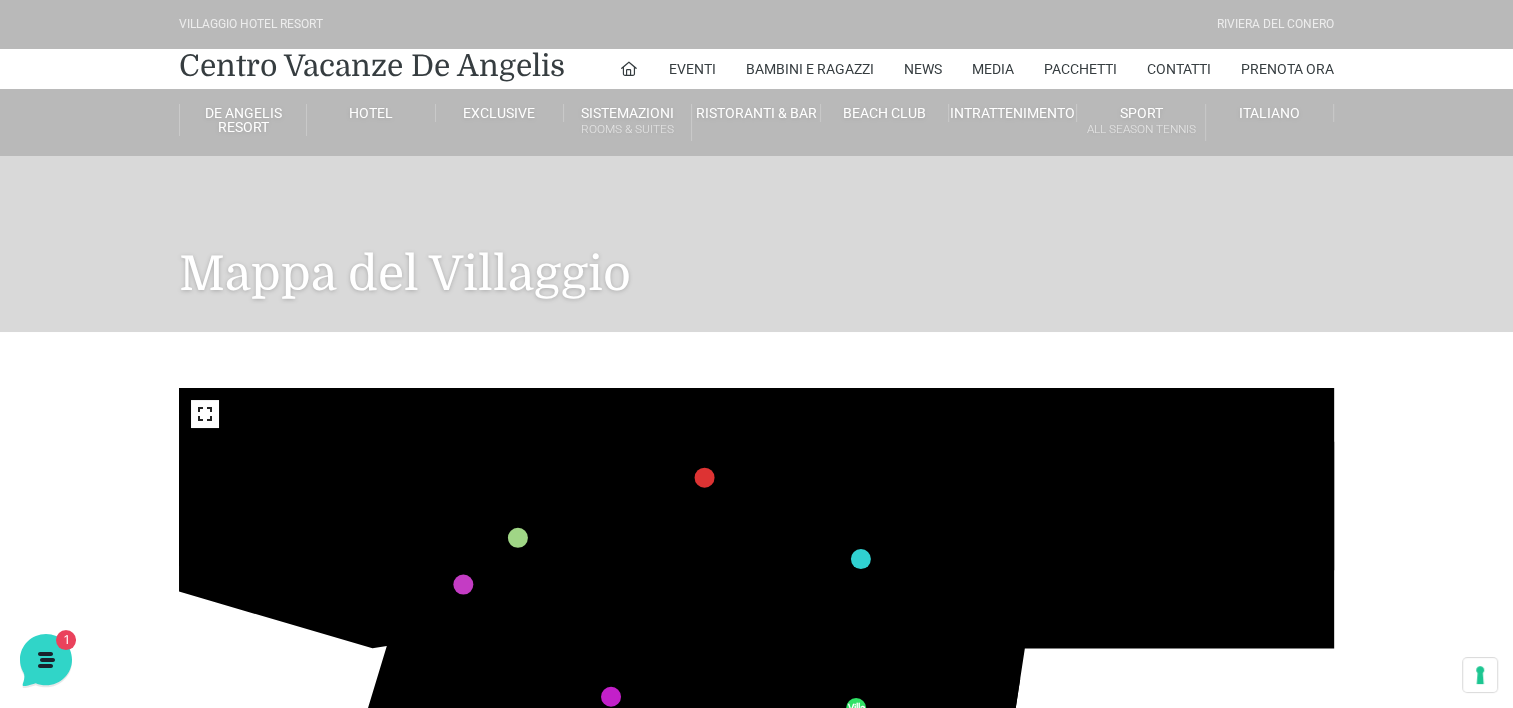 drag, startPoint x: 816, startPoint y: 628, endPoint x: 815, endPoint y: 405, distance: 223.00224 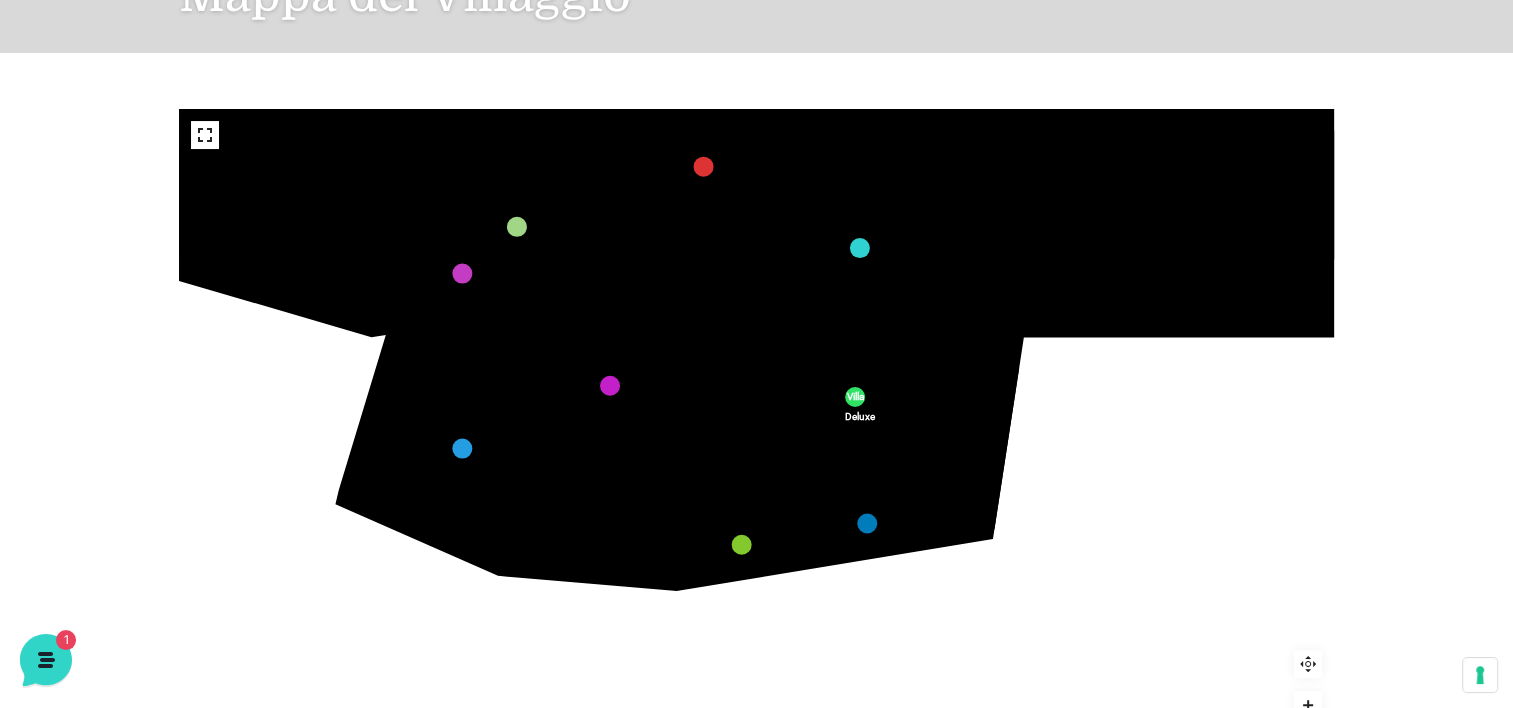 scroll, scrollTop: 312, scrollLeft: 0, axis: vertical 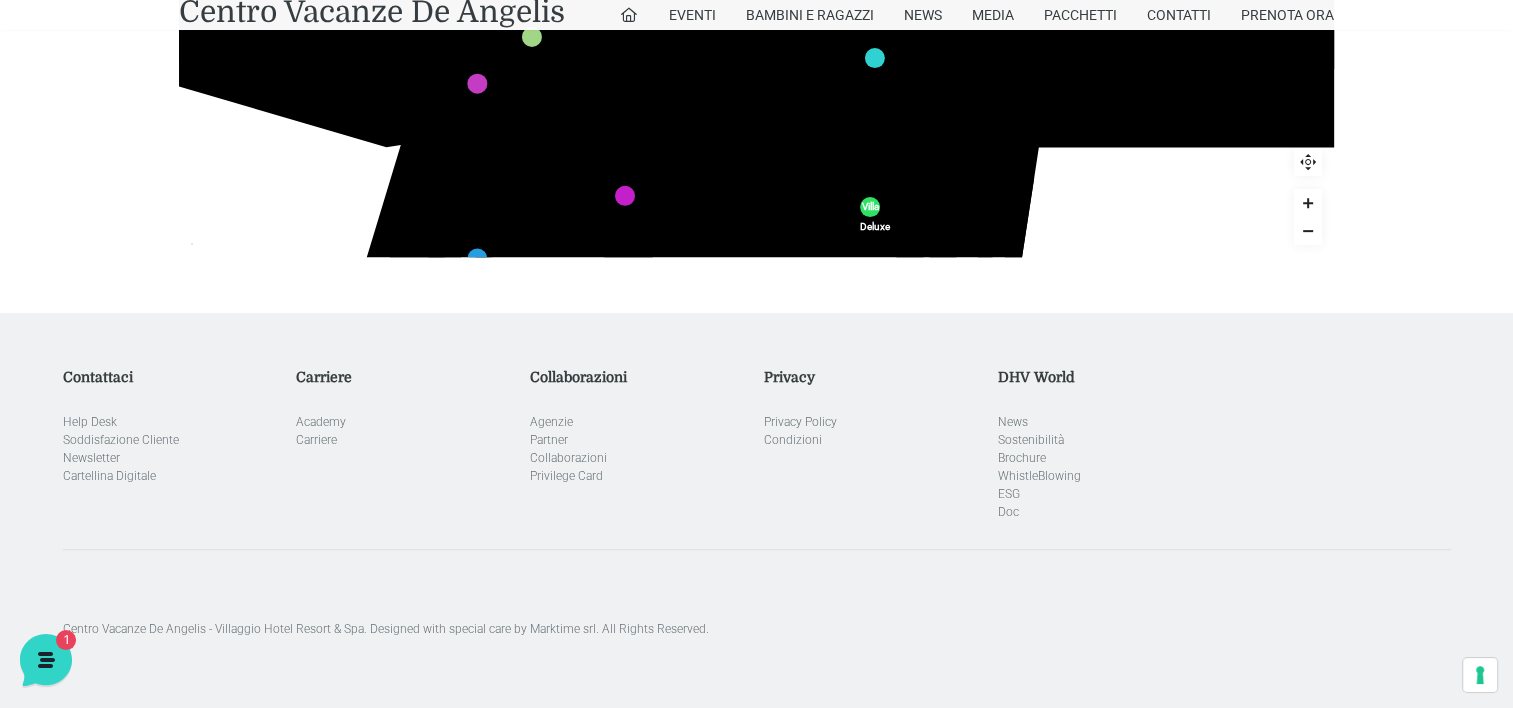 drag, startPoint x: 812, startPoint y: 172, endPoint x: 828, endPoint y: 320, distance: 148.86235 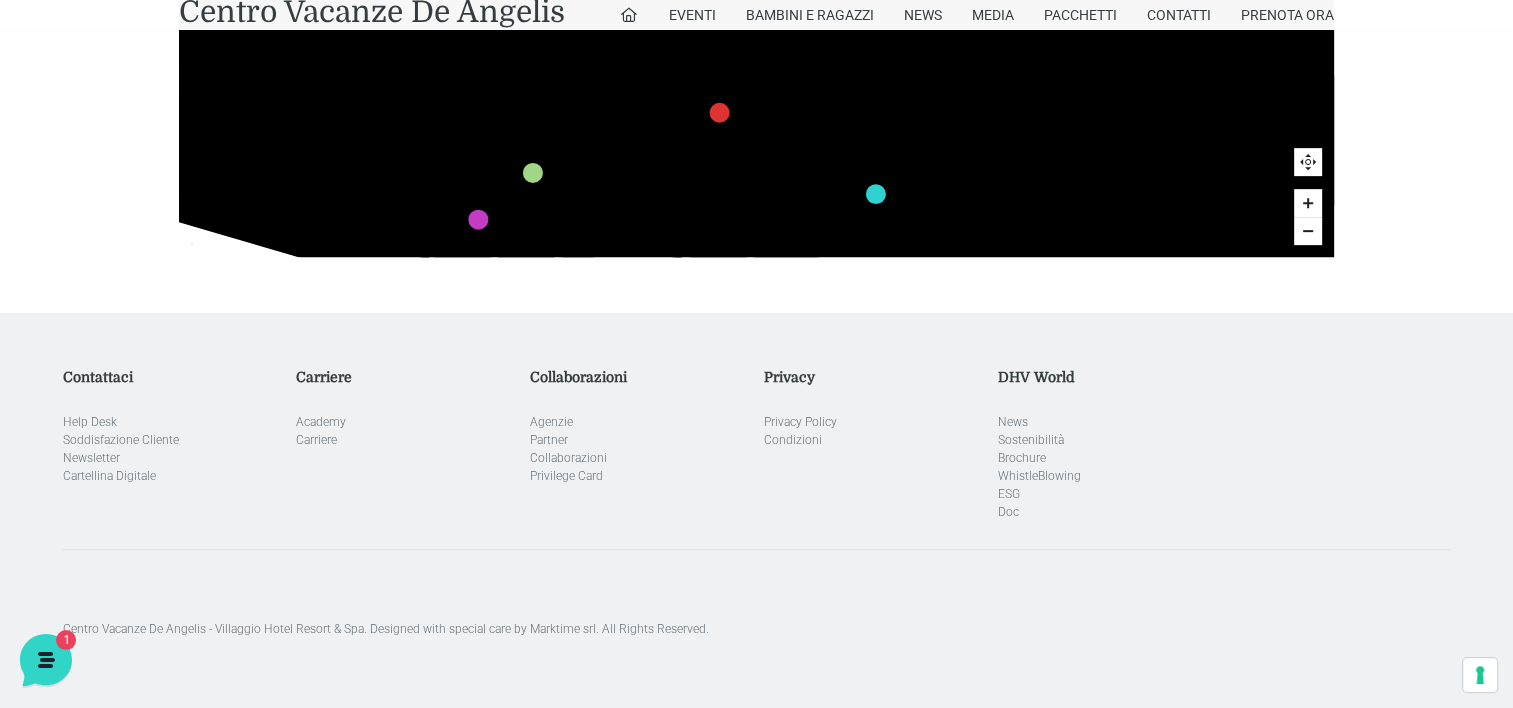 scroll, scrollTop: 829, scrollLeft: 0, axis: vertical 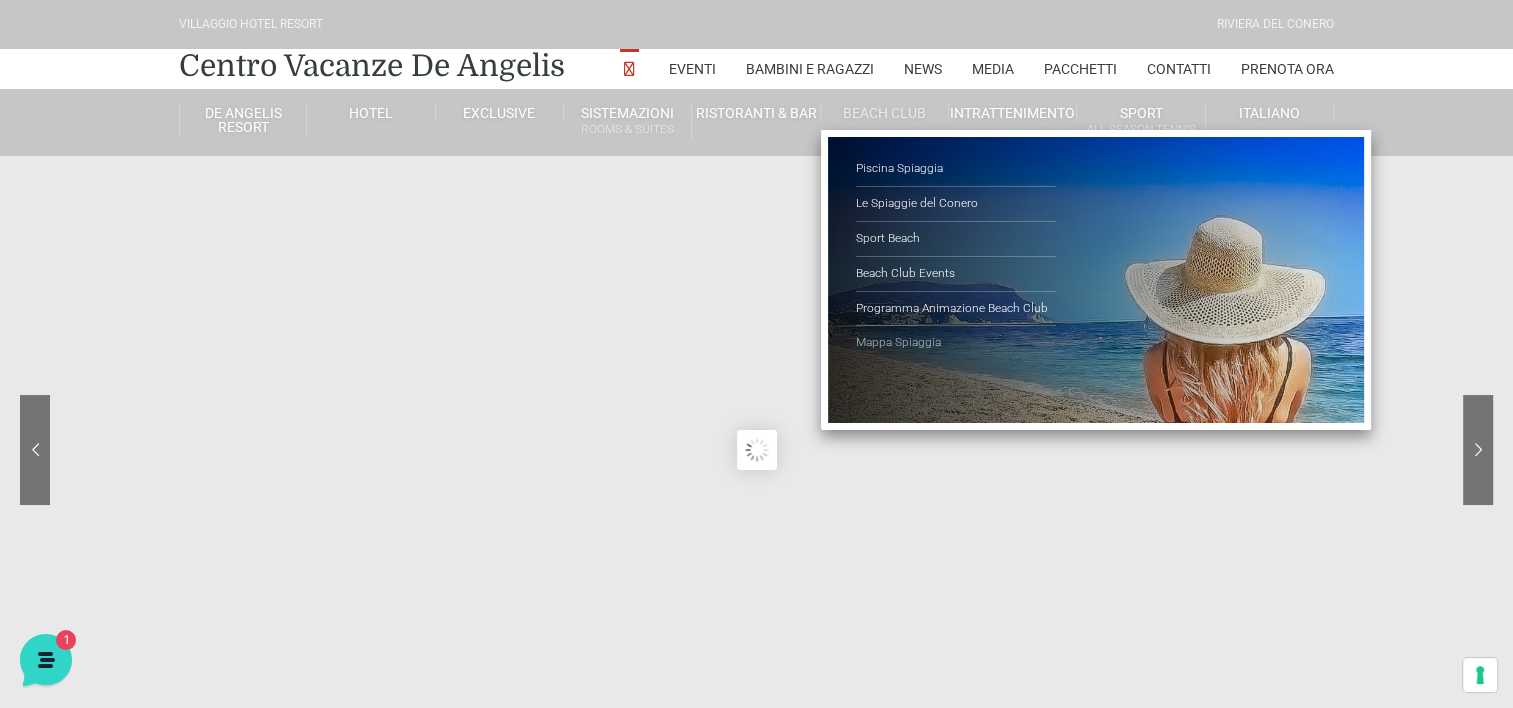 click on "Mappa Spiaggia" at bounding box center (956, 343) 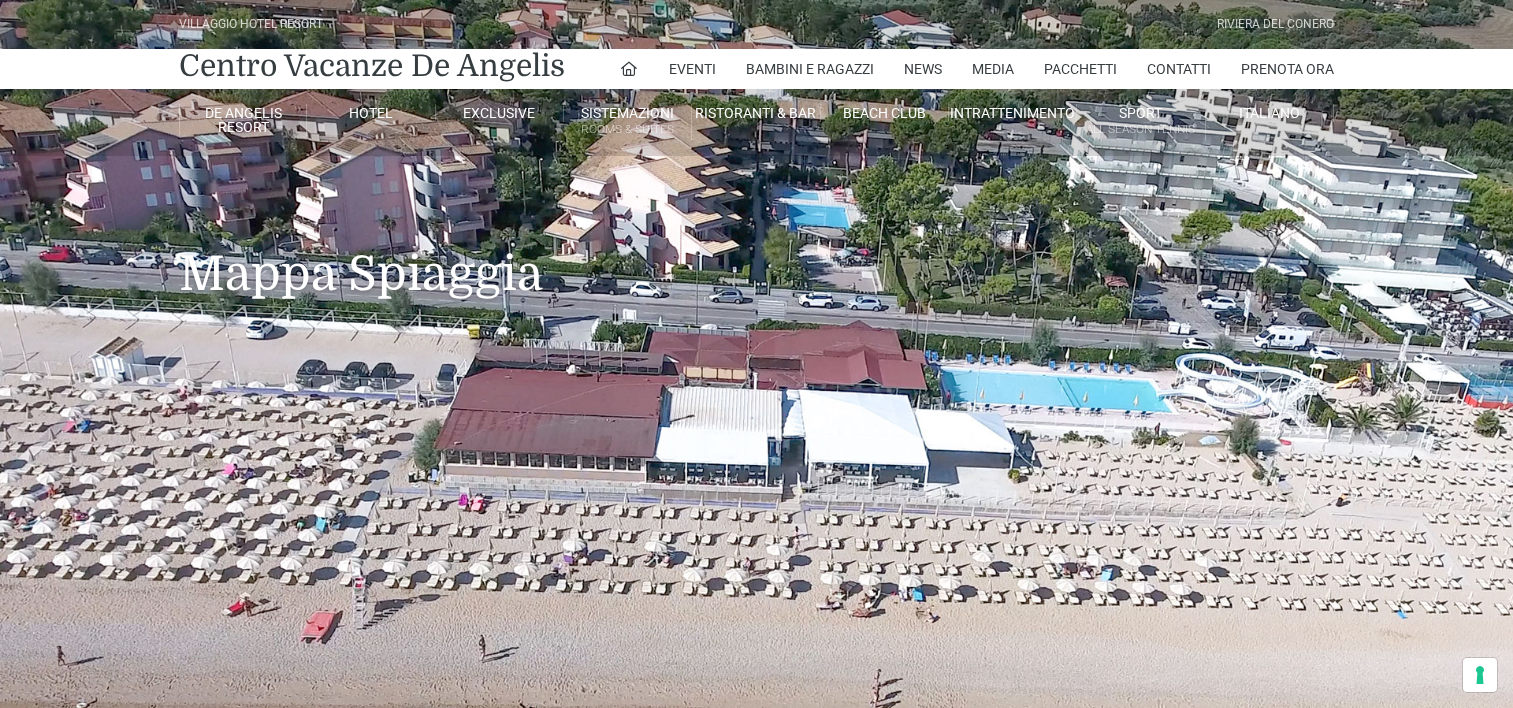 scroll, scrollTop: 0, scrollLeft: 0, axis: both 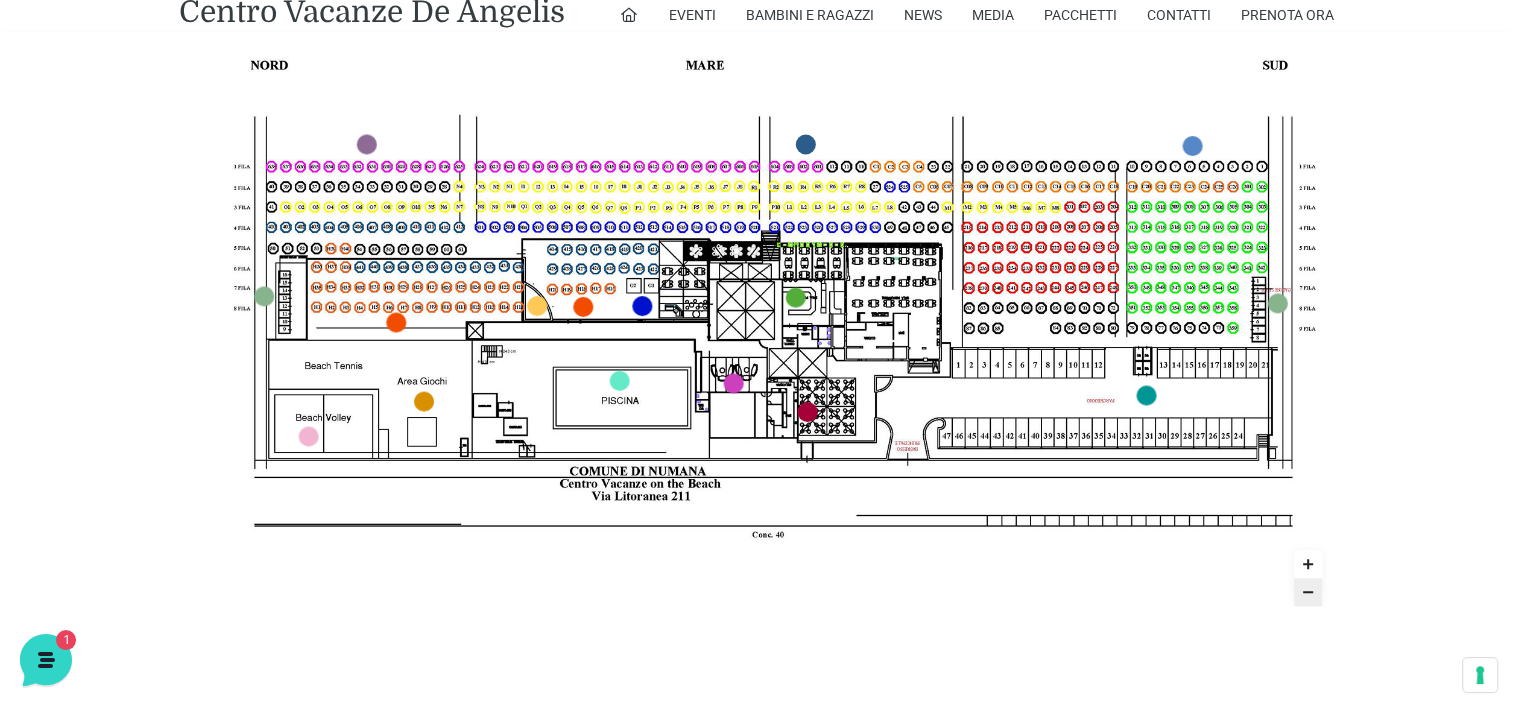 click at bounding box center [758, 281] 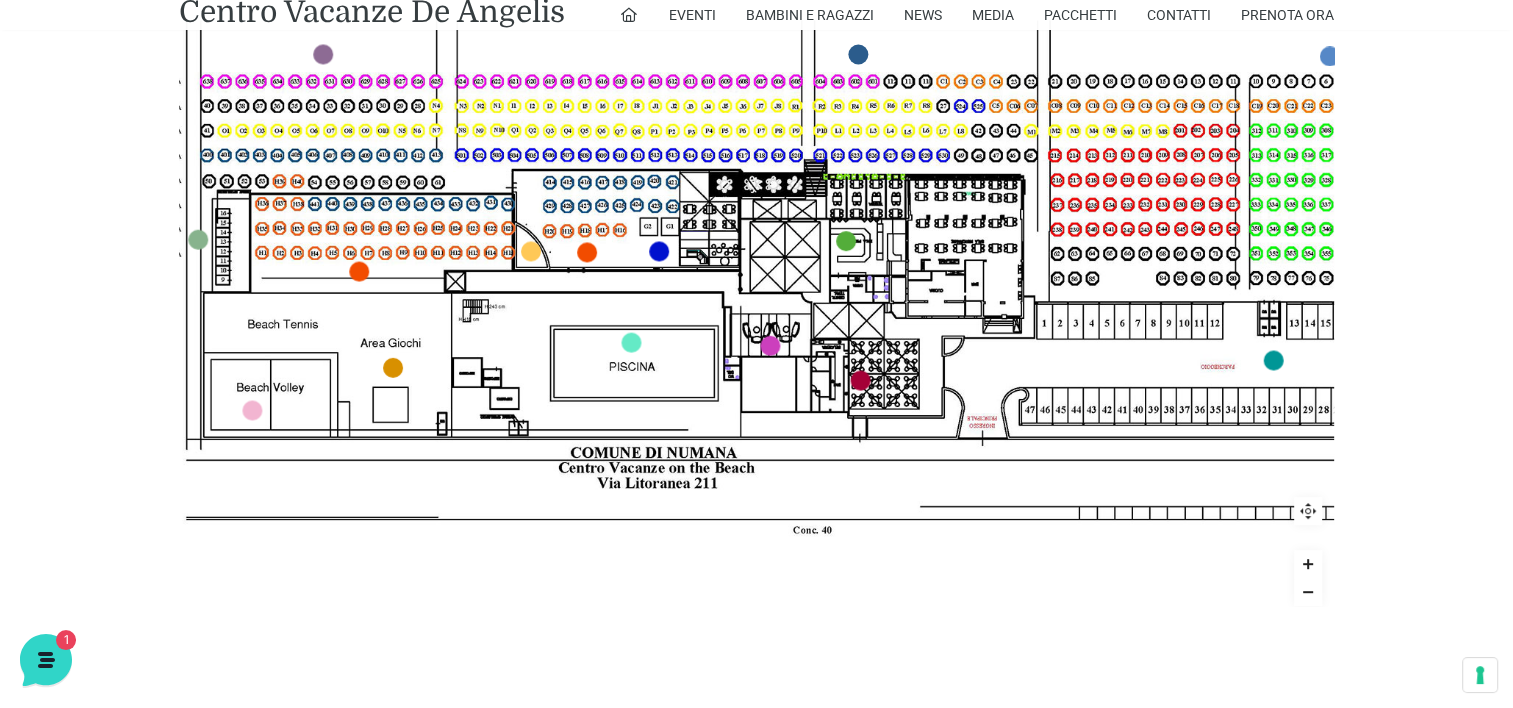drag, startPoint x: 500, startPoint y: 125, endPoint x: 873, endPoint y: 125, distance: 373 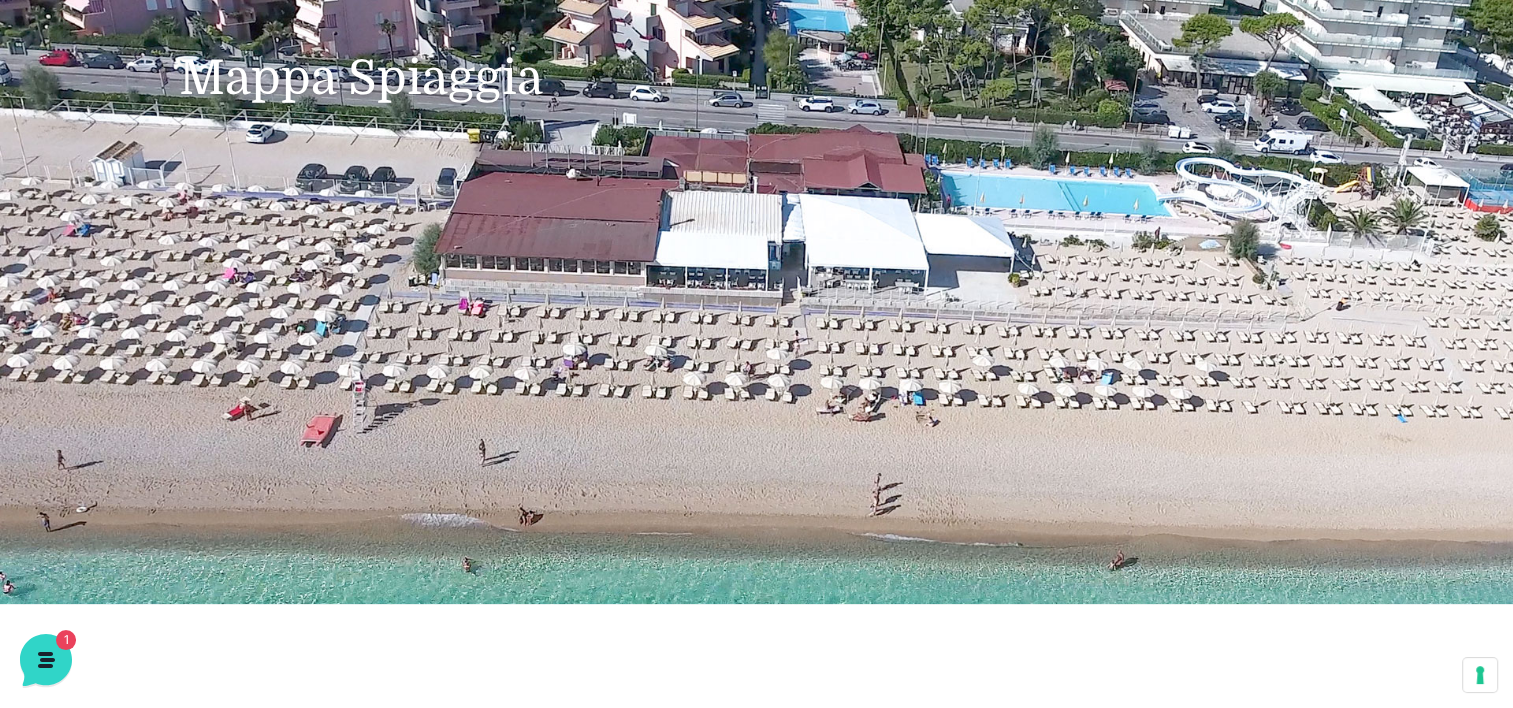 scroll, scrollTop: 0, scrollLeft: 0, axis: both 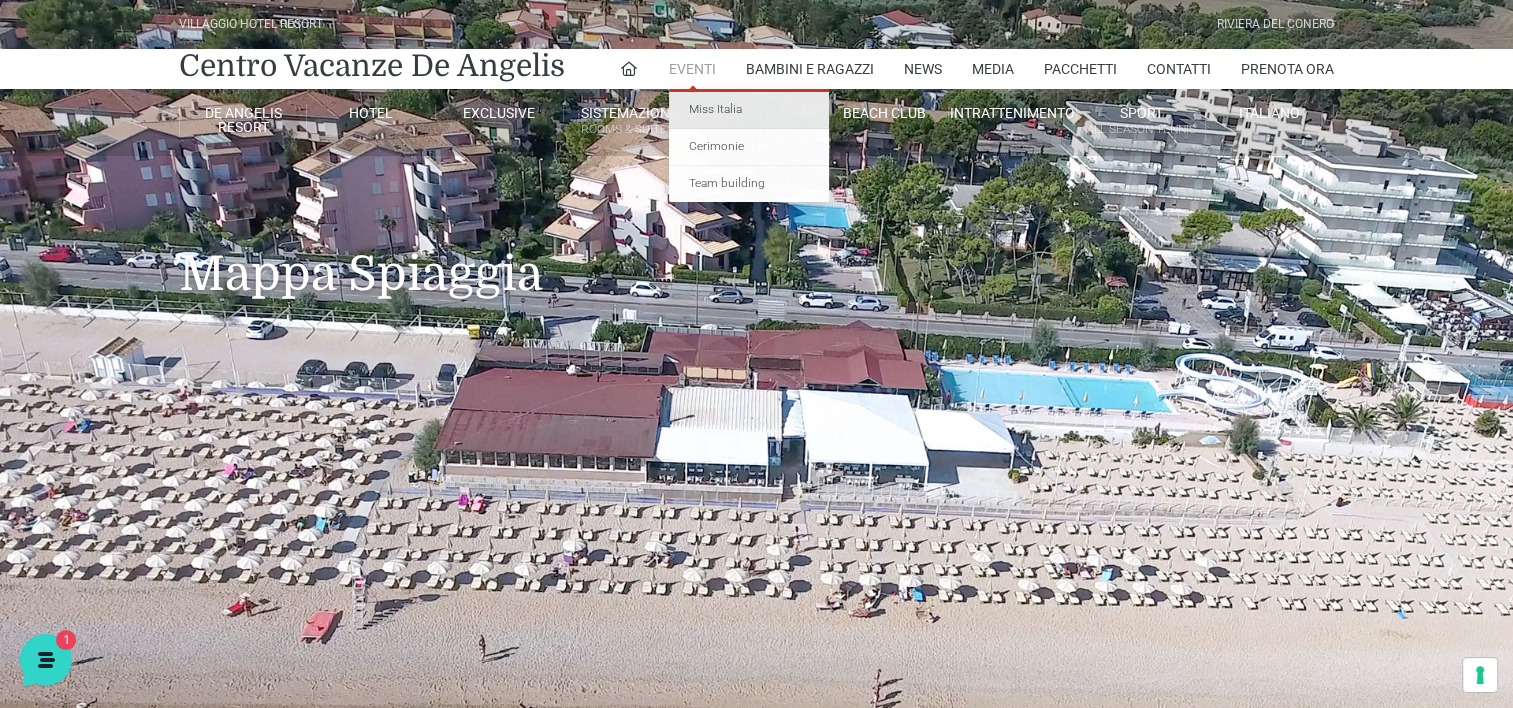 click on "Miss Italia" at bounding box center (749, 110) 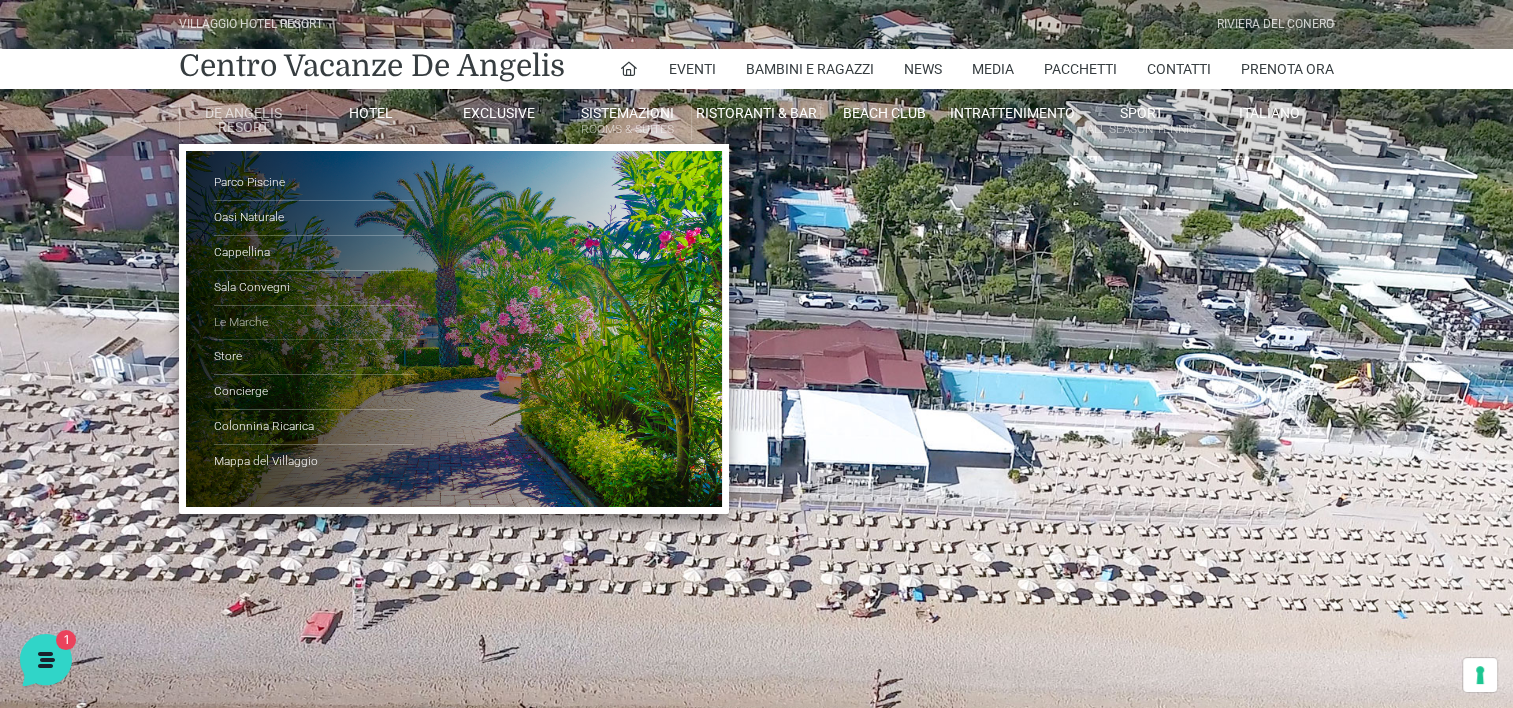 click on "Le Marche" at bounding box center (314, 323) 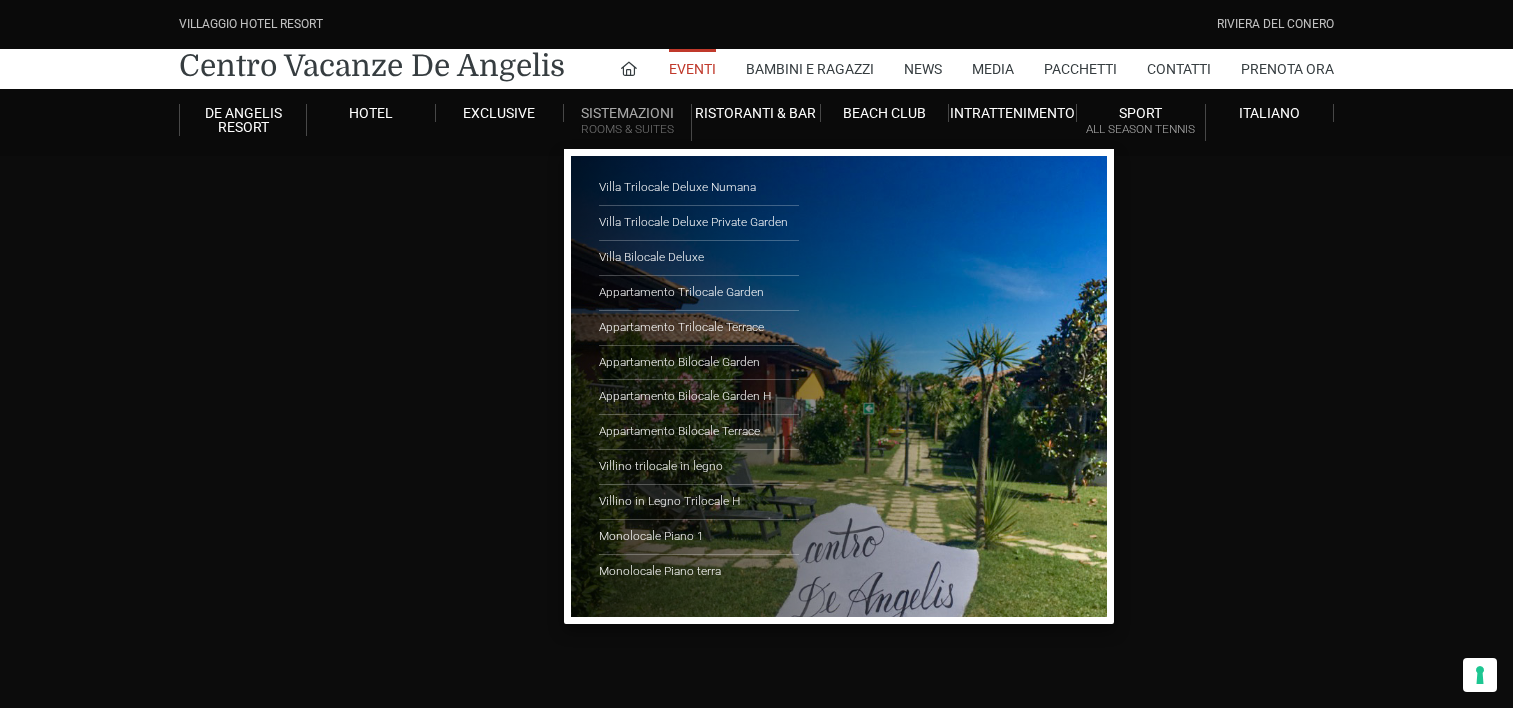 scroll, scrollTop: 0, scrollLeft: 0, axis: both 